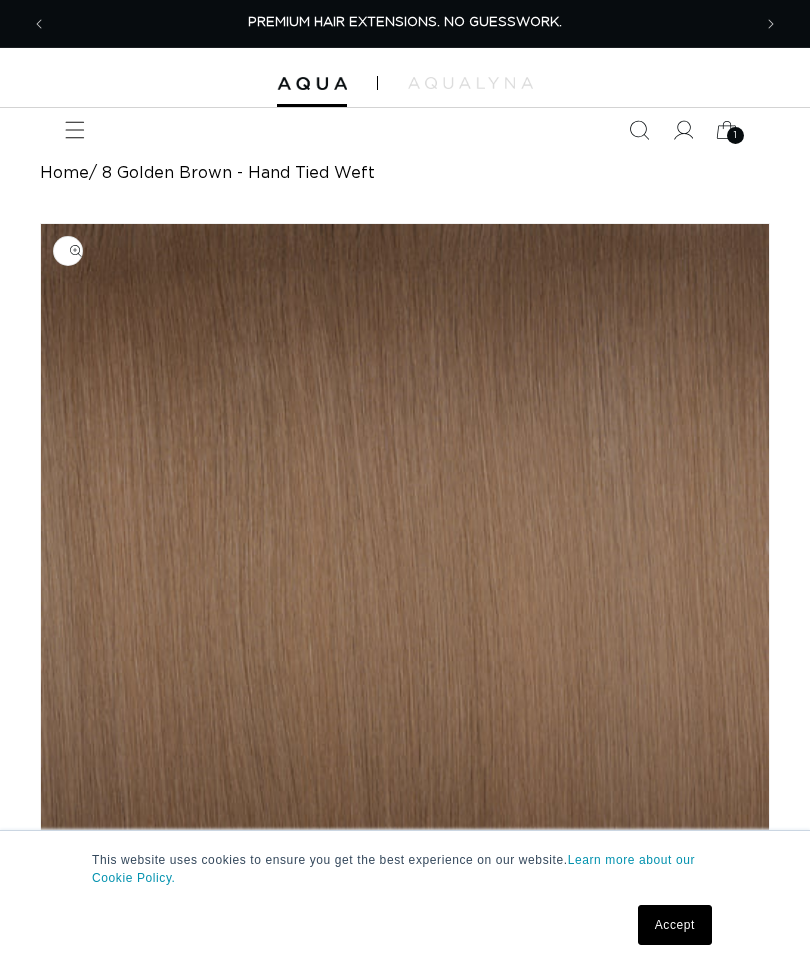 scroll, scrollTop: 447, scrollLeft: 0, axis: vertical 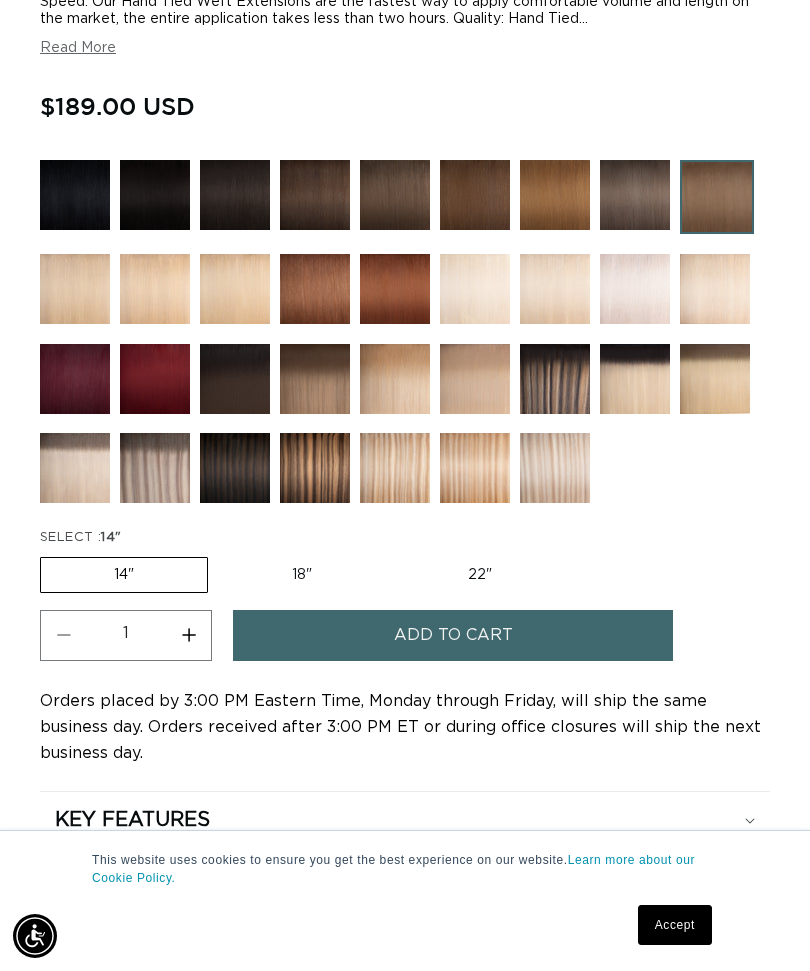 click at bounding box center (555, 379) 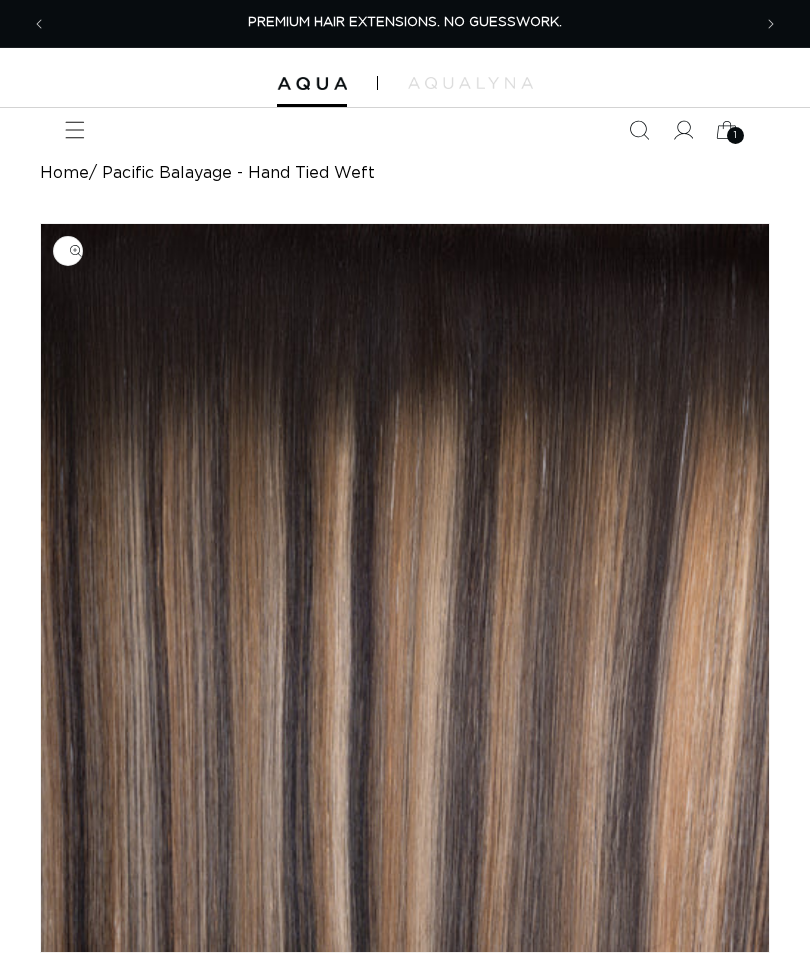 scroll, scrollTop: 0, scrollLeft: 0, axis: both 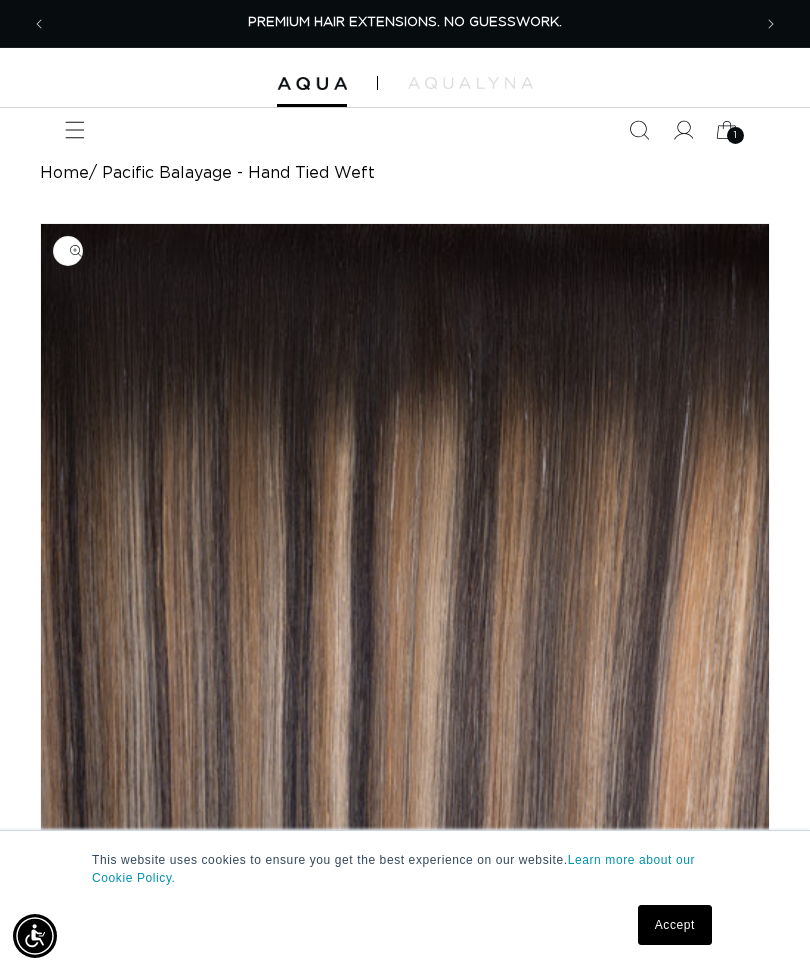 click at bounding box center (639, 130) 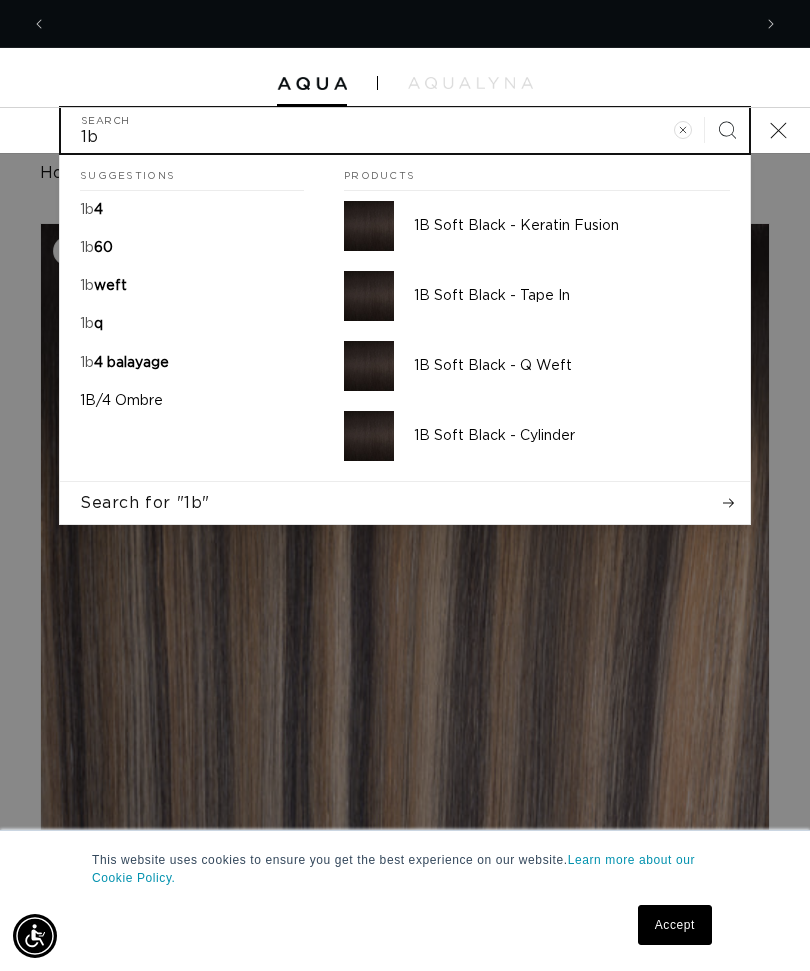 scroll, scrollTop: 0, scrollLeft: 704, axis: horizontal 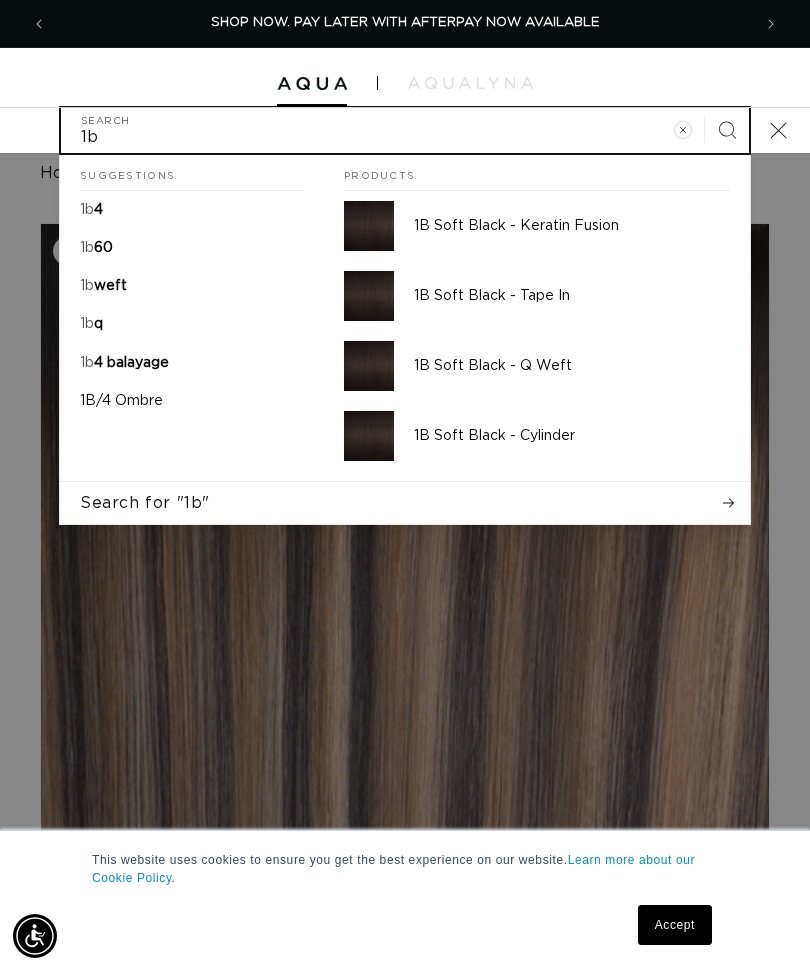 type on "1b" 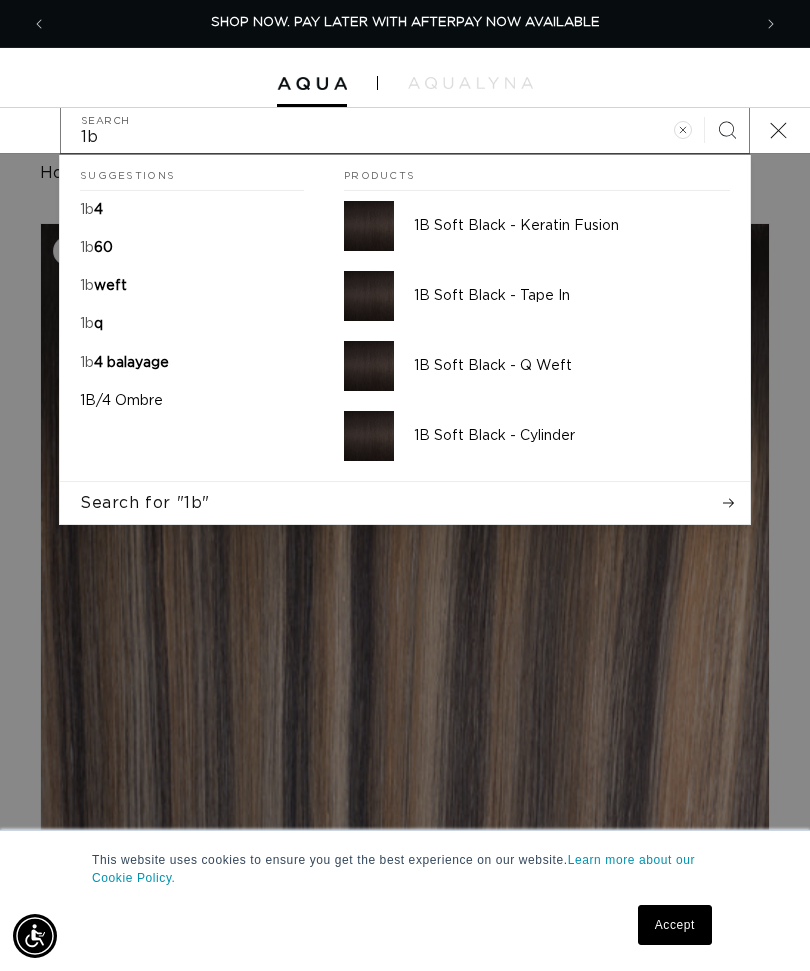 click on "4 balayage" at bounding box center [131, 363] 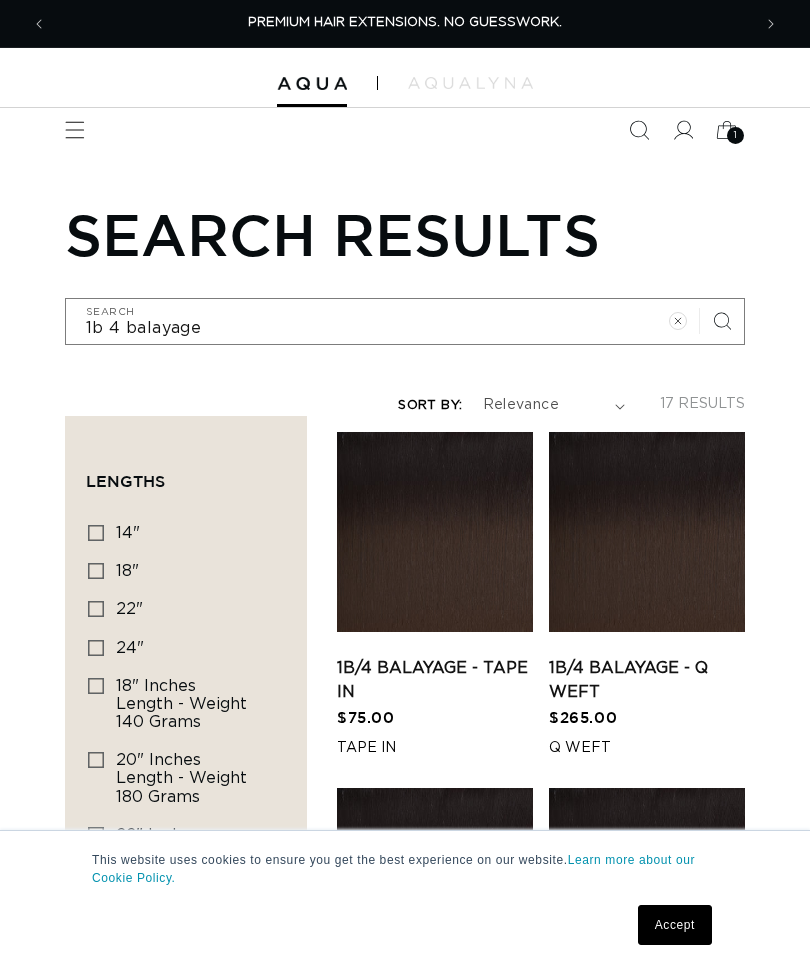 scroll, scrollTop: 0, scrollLeft: 0, axis: both 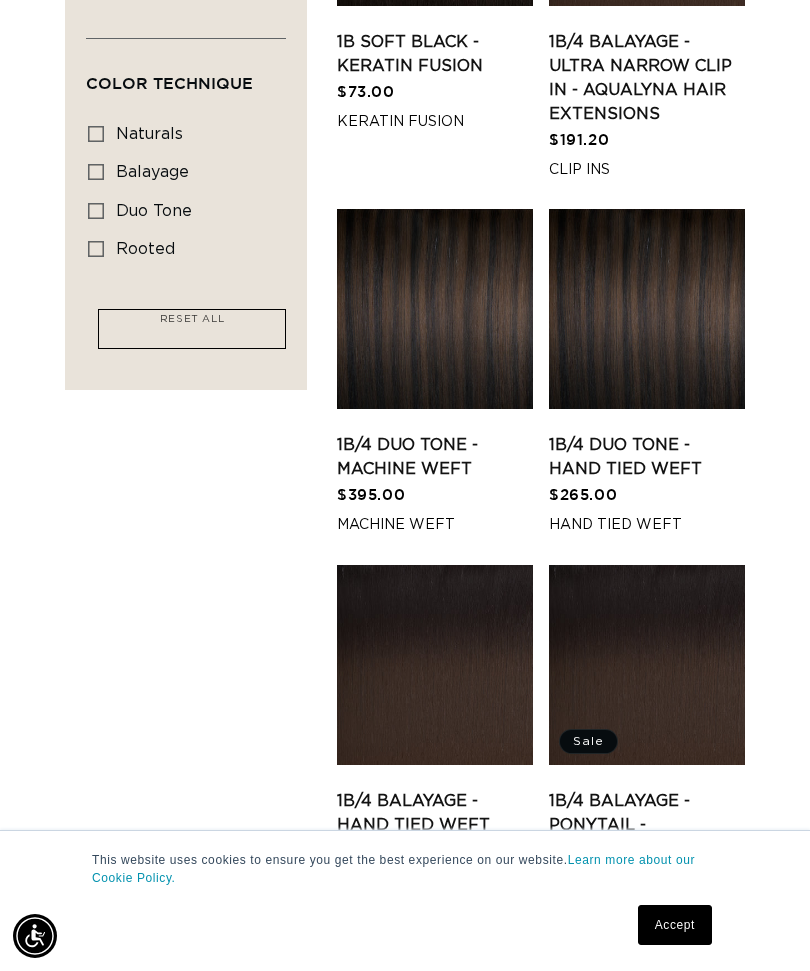 click on "1B/4 Balayage - Hand Tied Weft" at bounding box center [435, 813] 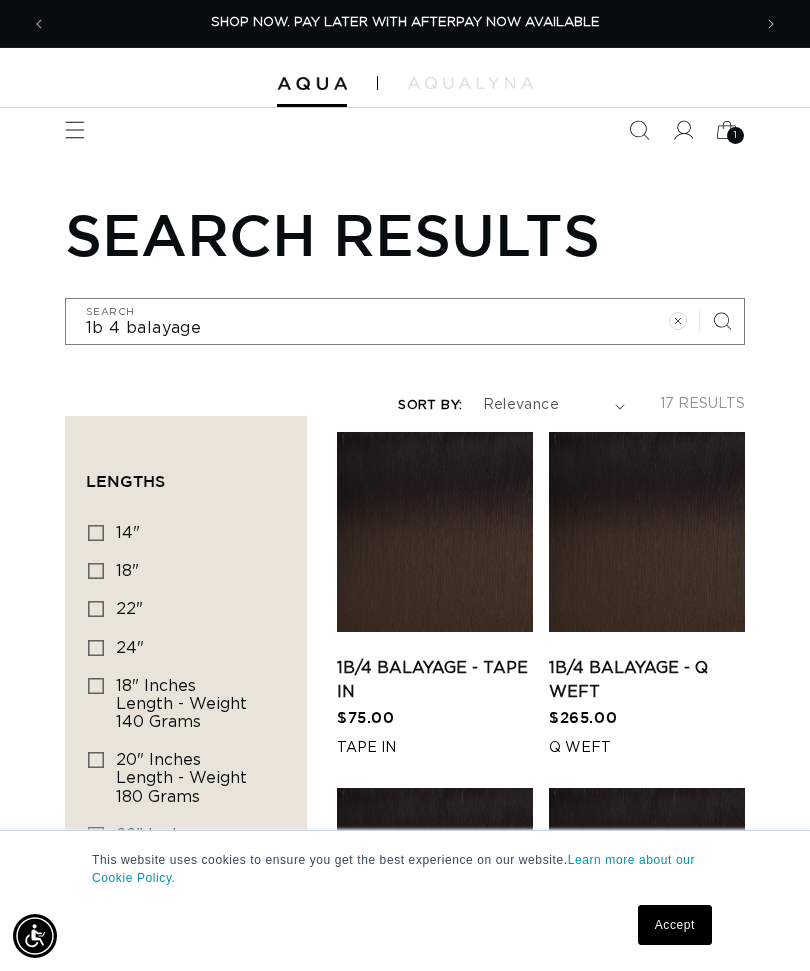 scroll, scrollTop: 2116, scrollLeft: 0, axis: vertical 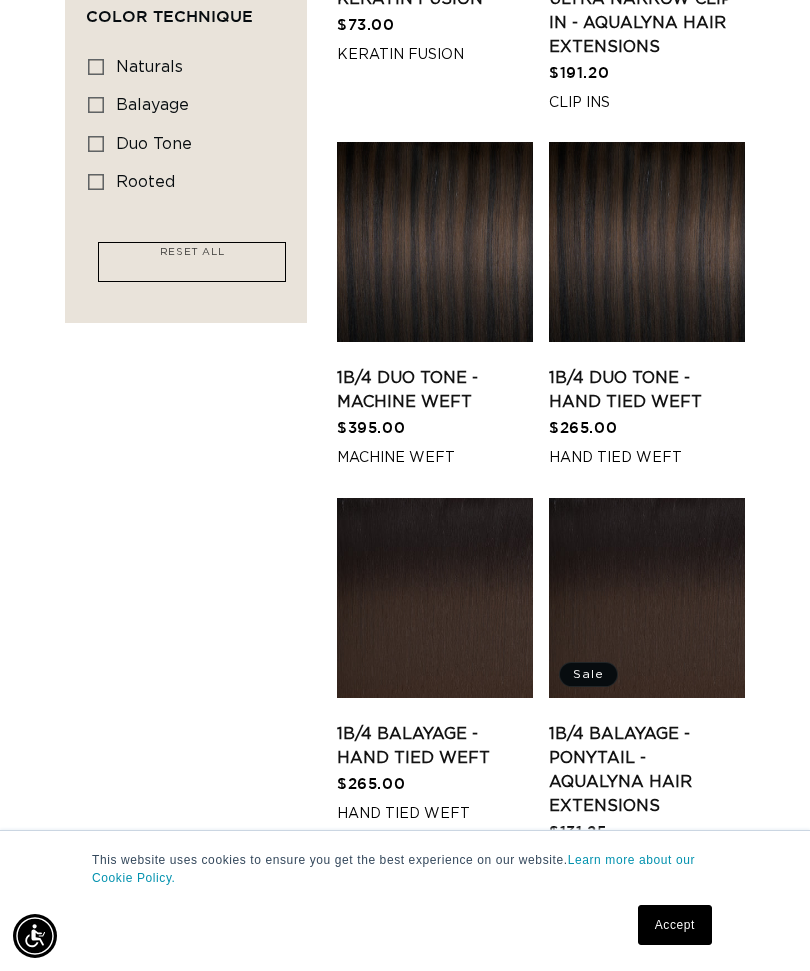 click on "1B/4 Balayage - Hand Tied Weft" at bounding box center [435, 746] 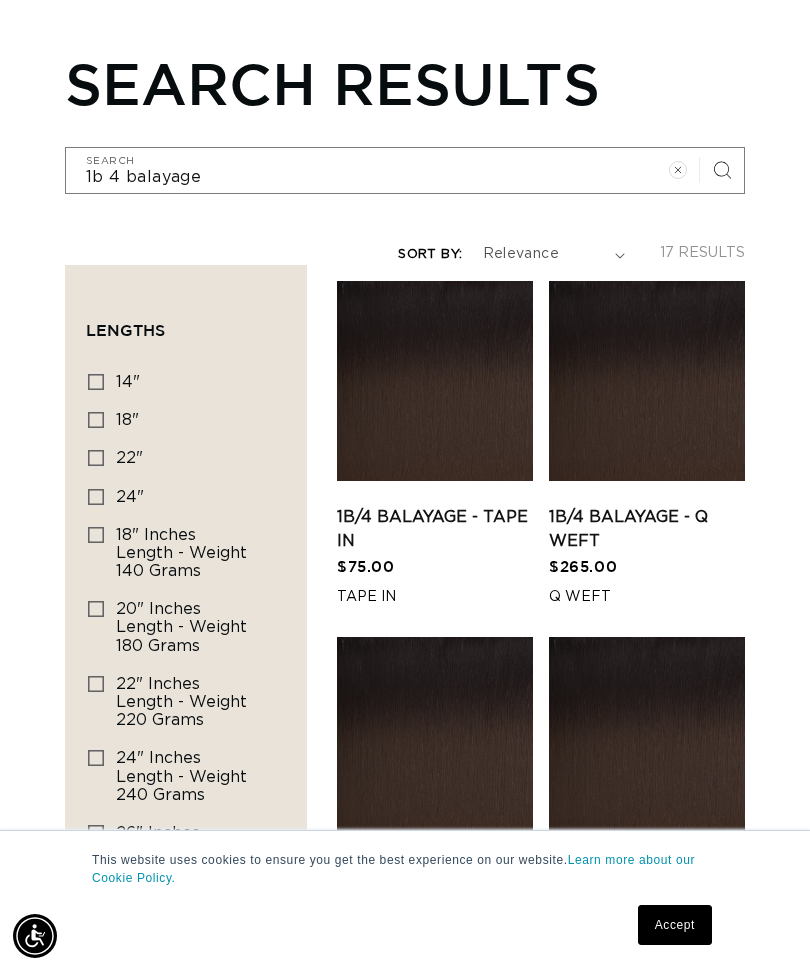 scroll, scrollTop: 2116, scrollLeft: 0, axis: vertical 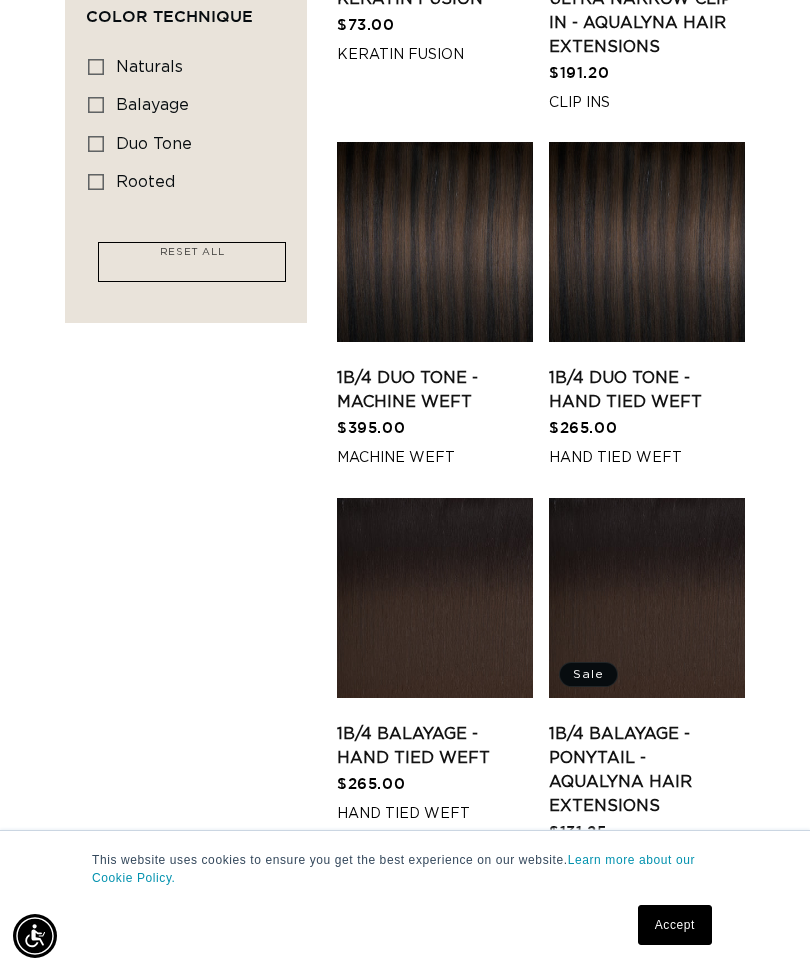 click on "1B/4 Duo Tone - Hand Tied Weft" at bounding box center (647, 390) 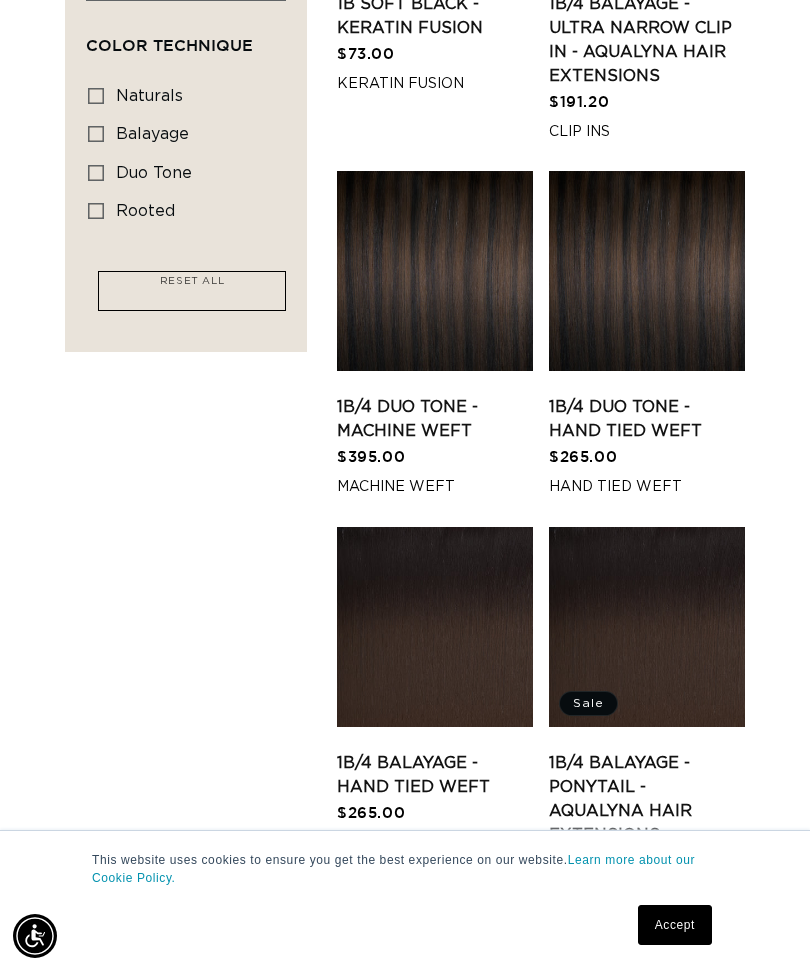 scroll, scrollTop: 0, scrollLeft: 1408, axis: horizontal 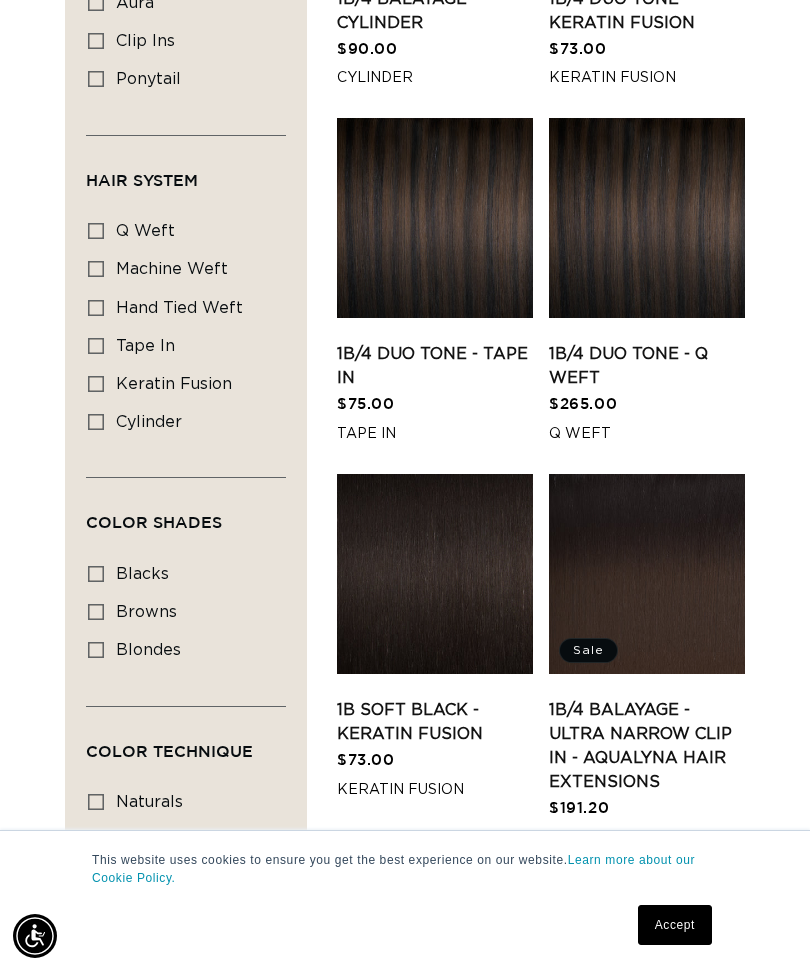 click on "hand tied weft" at bounding box center [179, 309] 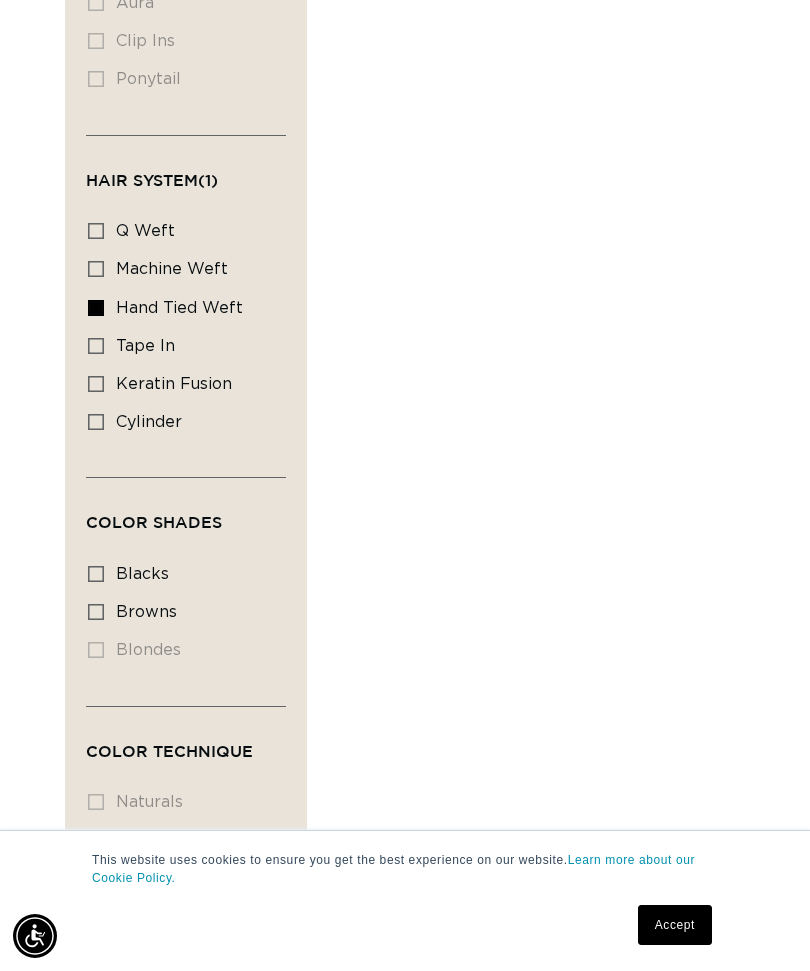 scroll, scrollTop: 0, scrollLeft: 704, axis: horizontal 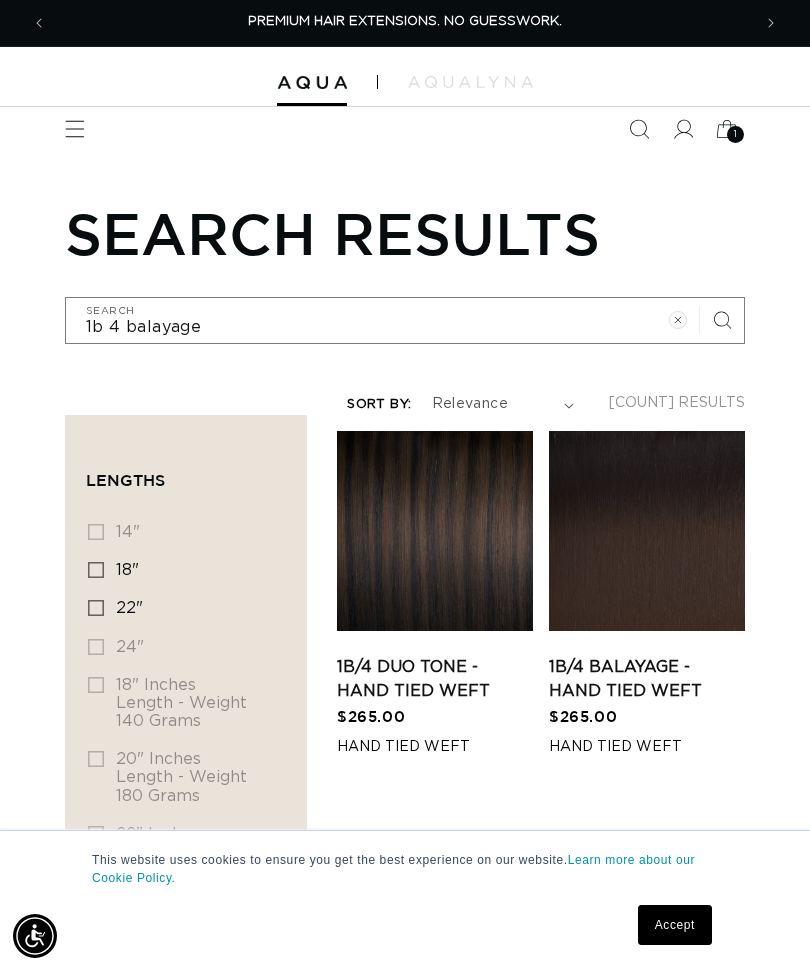 click on "Lengths
14"
14" (0 products)
18"
18" (2 products)
22"
22" (2 products)
24"
24" (0 products)" at bounding box center (186, 791) 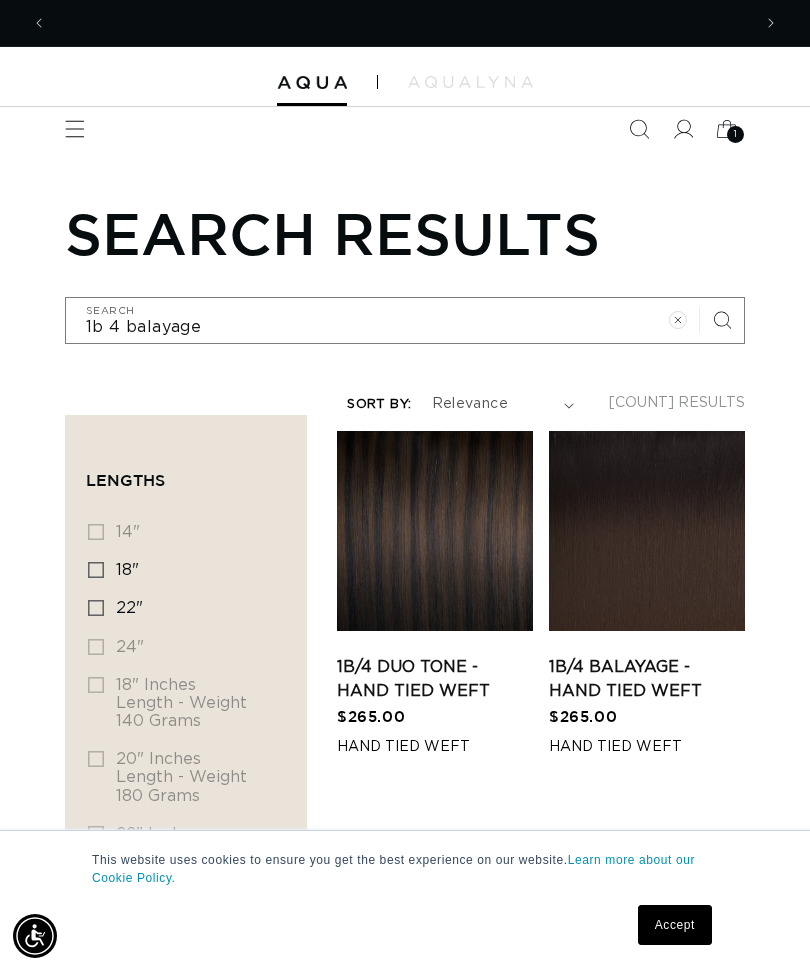 scroll, scrollTop: 0, scrollLeft: 704, axis: horizontal 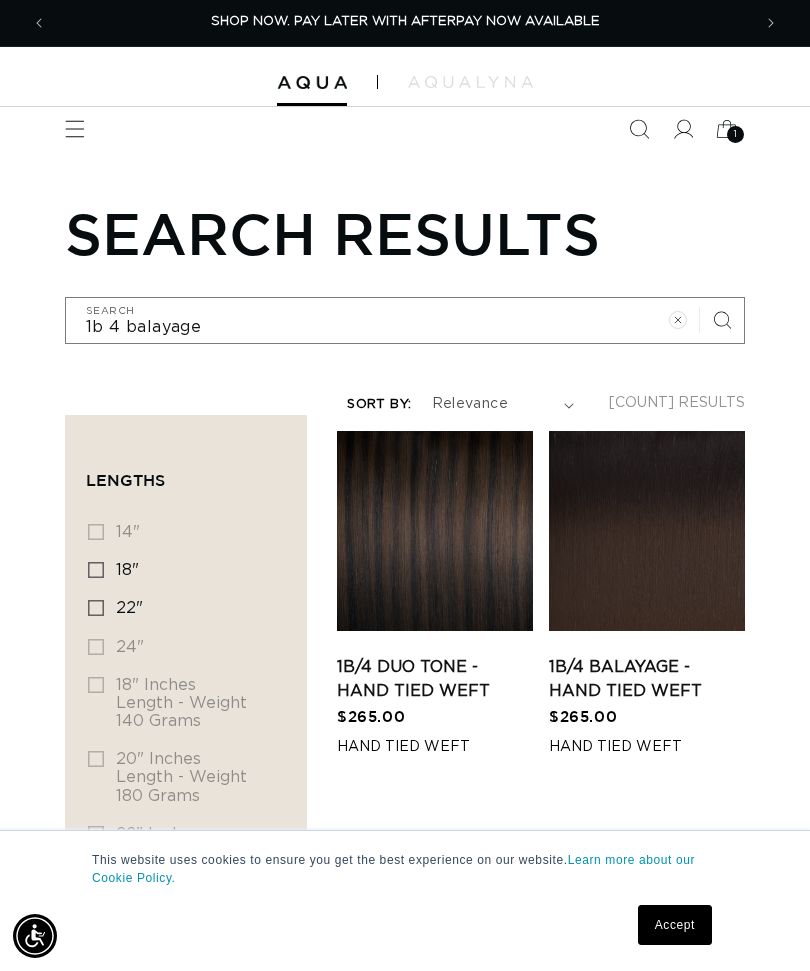 click on "14"
14" (0 products)" at bounding box center (180, 533) 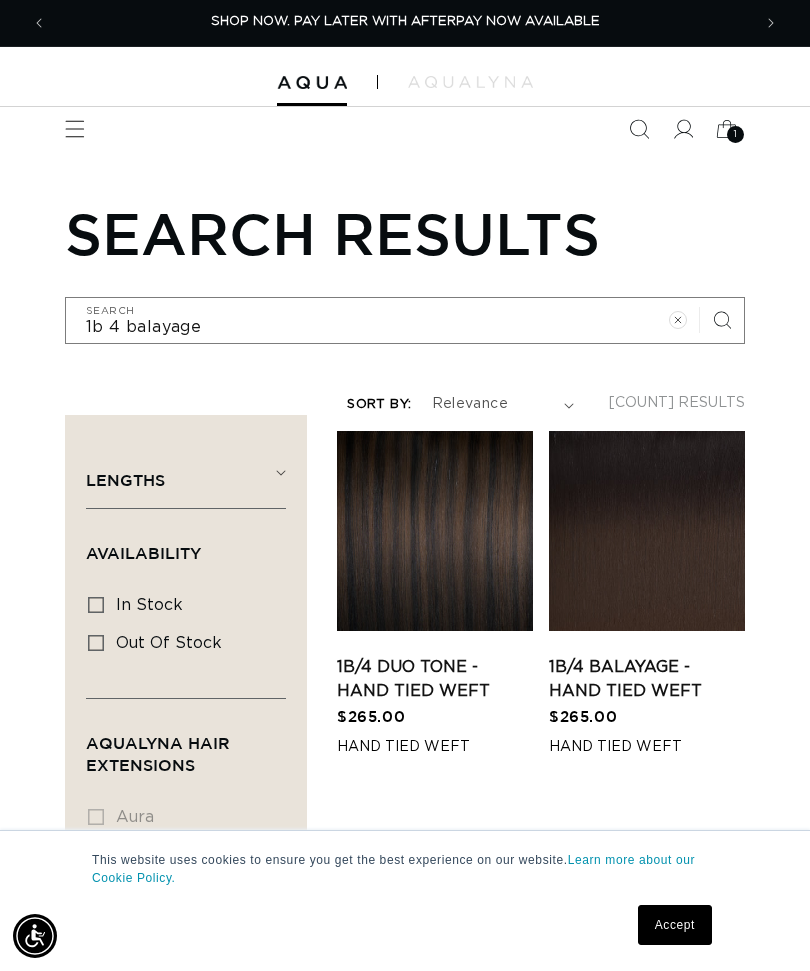 click on "Availability
(0)" at bounding box center [186, 545] 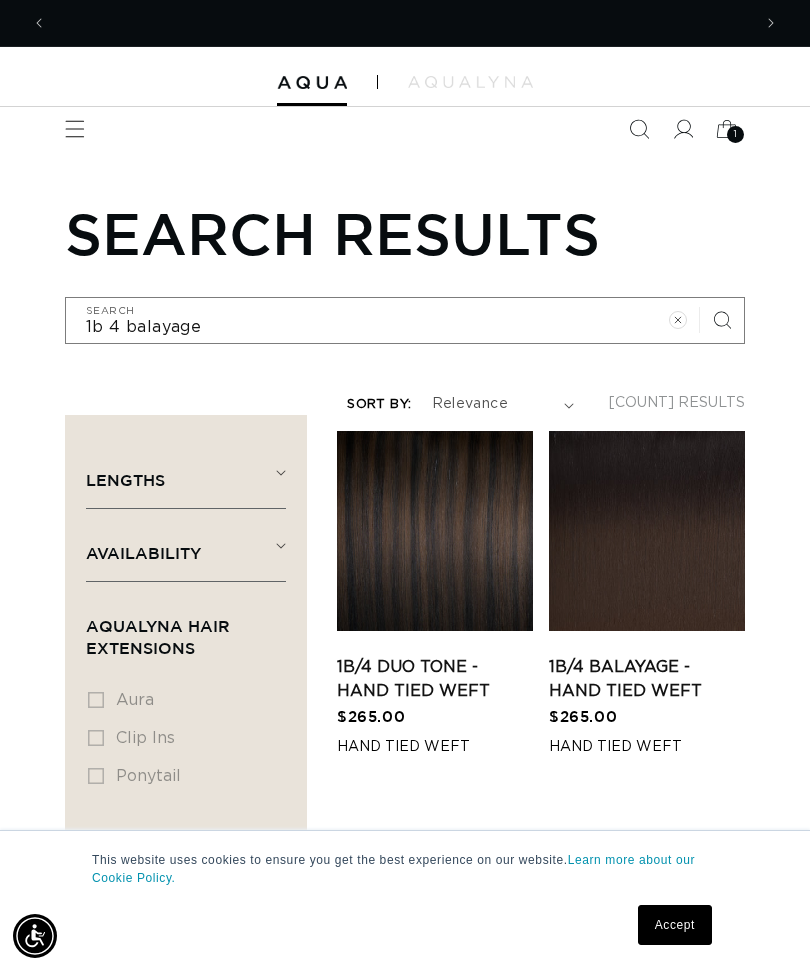 scroll, scrollTop: 0, scrollLeft: 1408, axis: horizontal 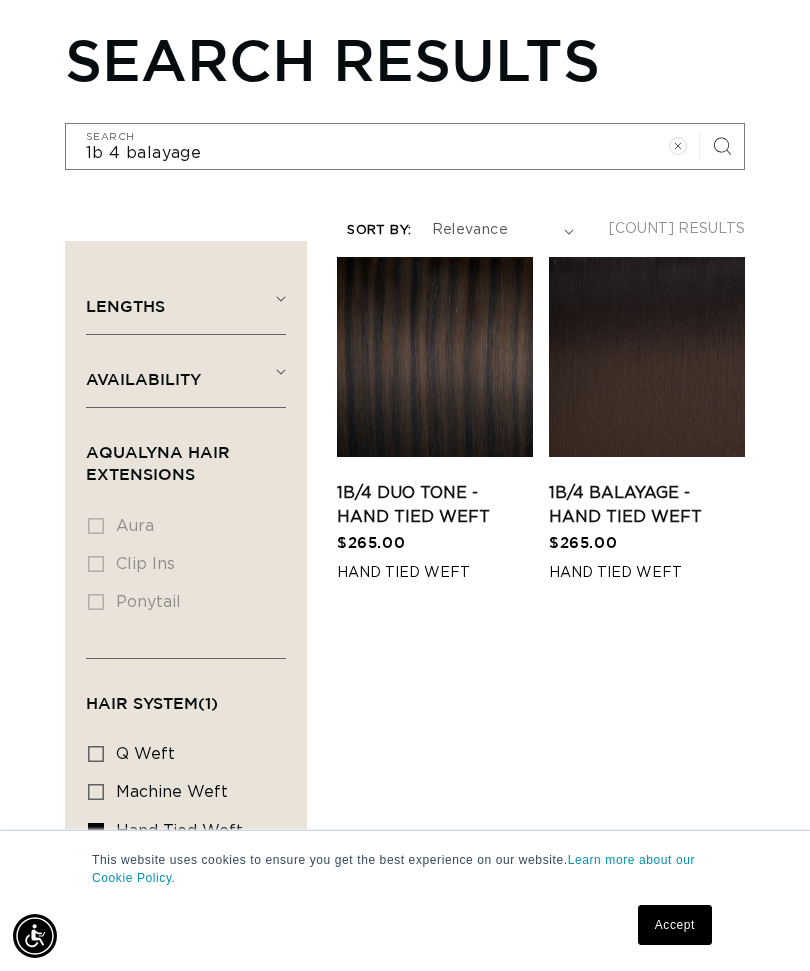 click on "Lengths
(0)" at bounding box center (186, 298) 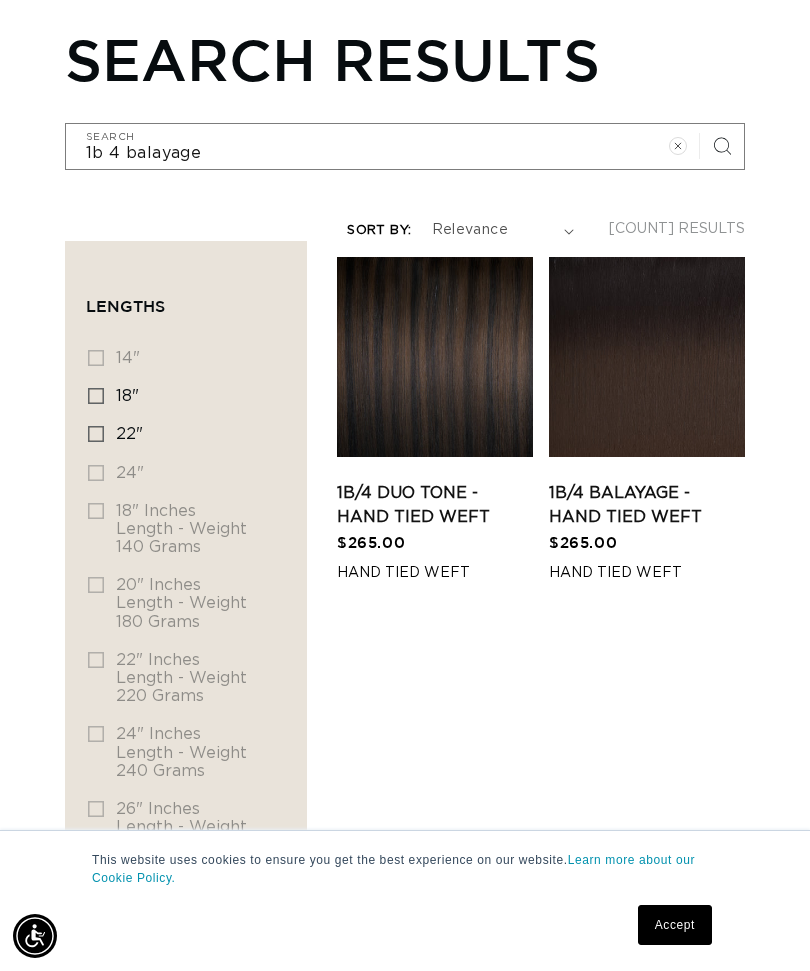 scroll, scrollTop: 106, scrollLeft: 0, axis: vertical 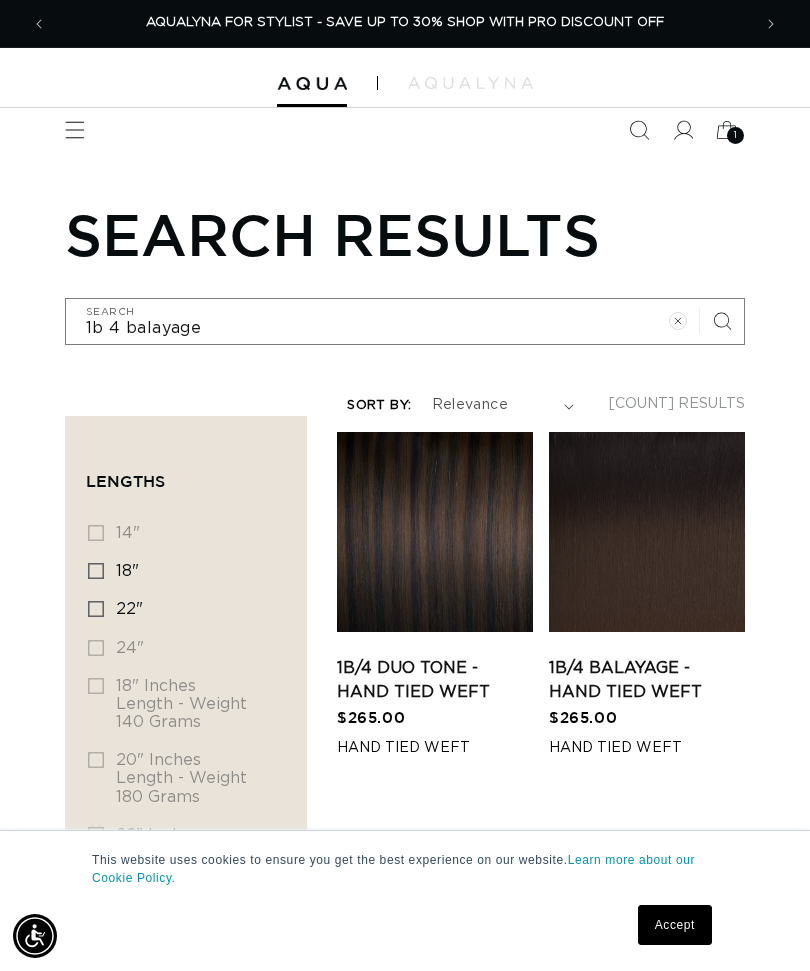 click 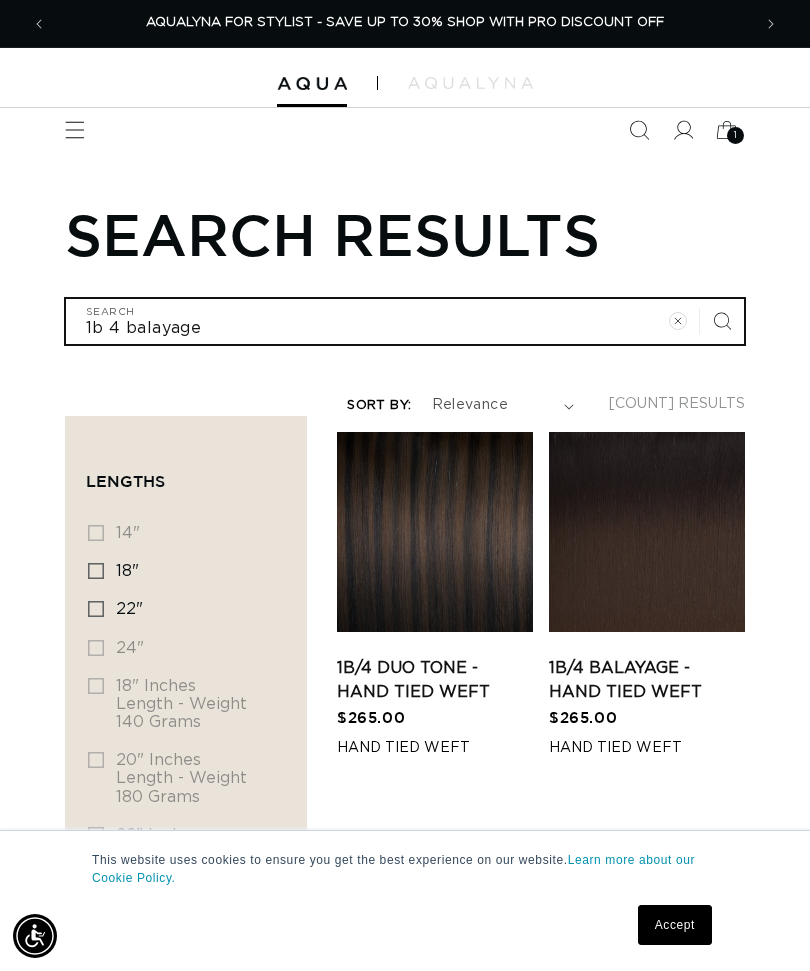 type 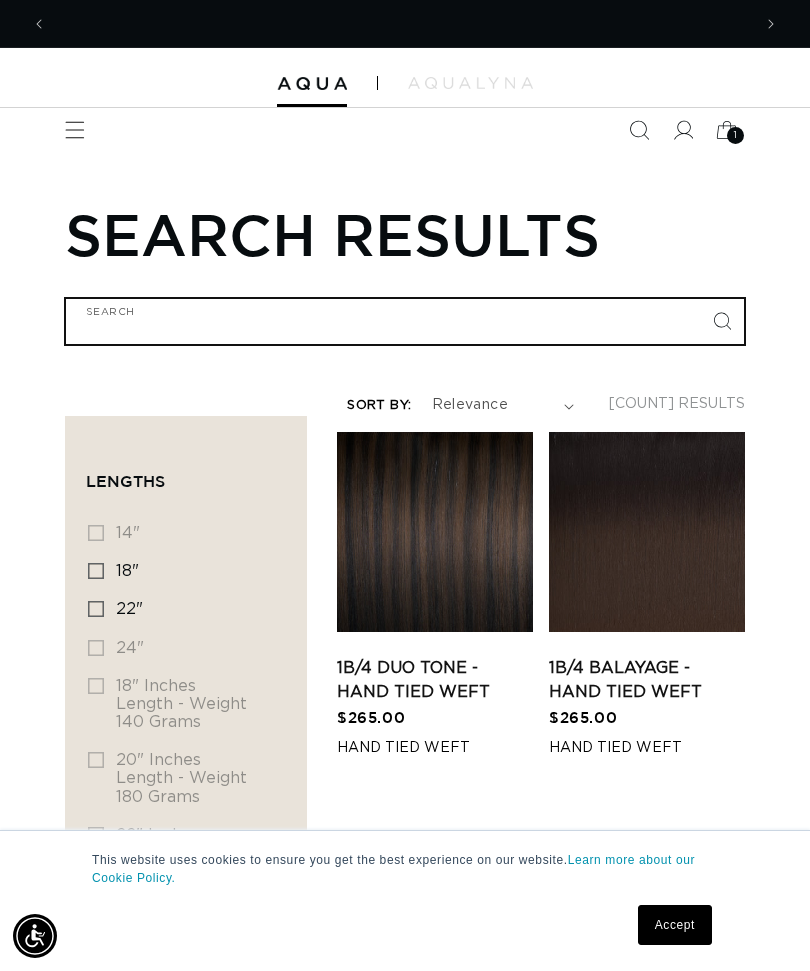 scroll, scrollTop: 0, scrollLeft: 0, axis: both 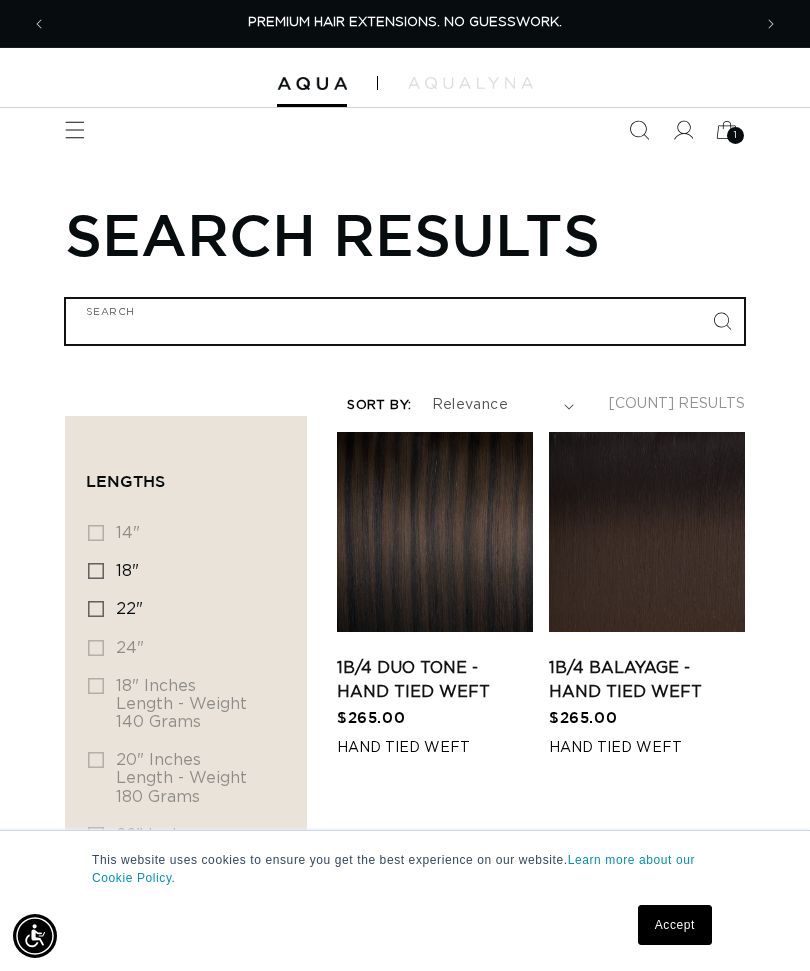 type on "4" 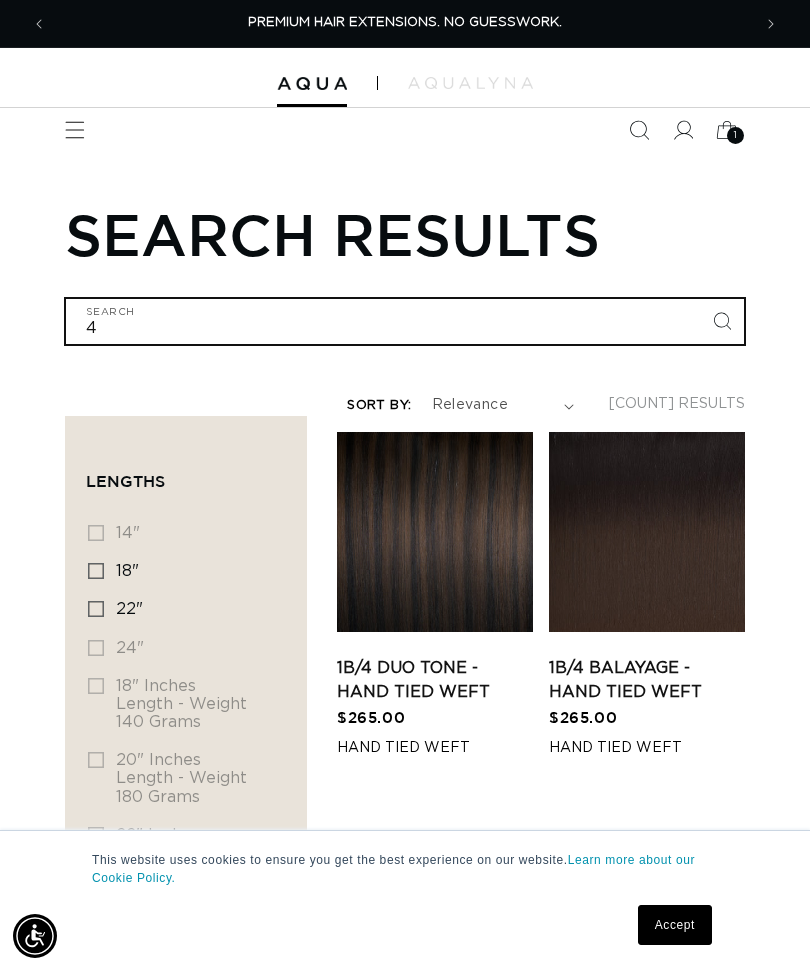 type on "4" 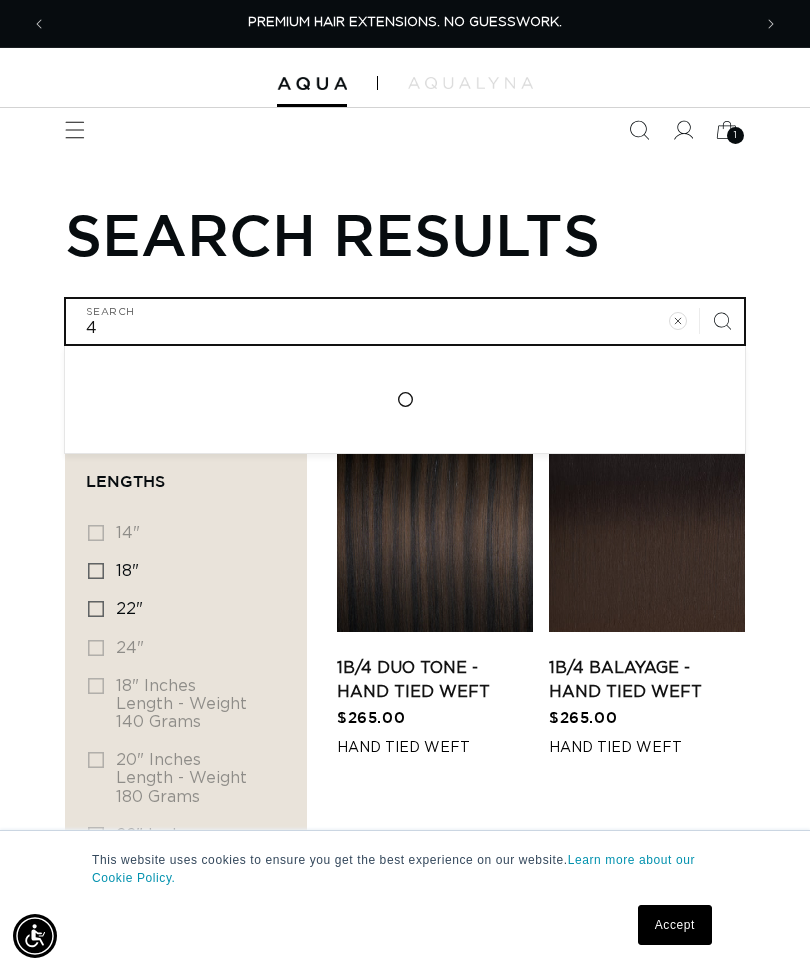 type on "4" 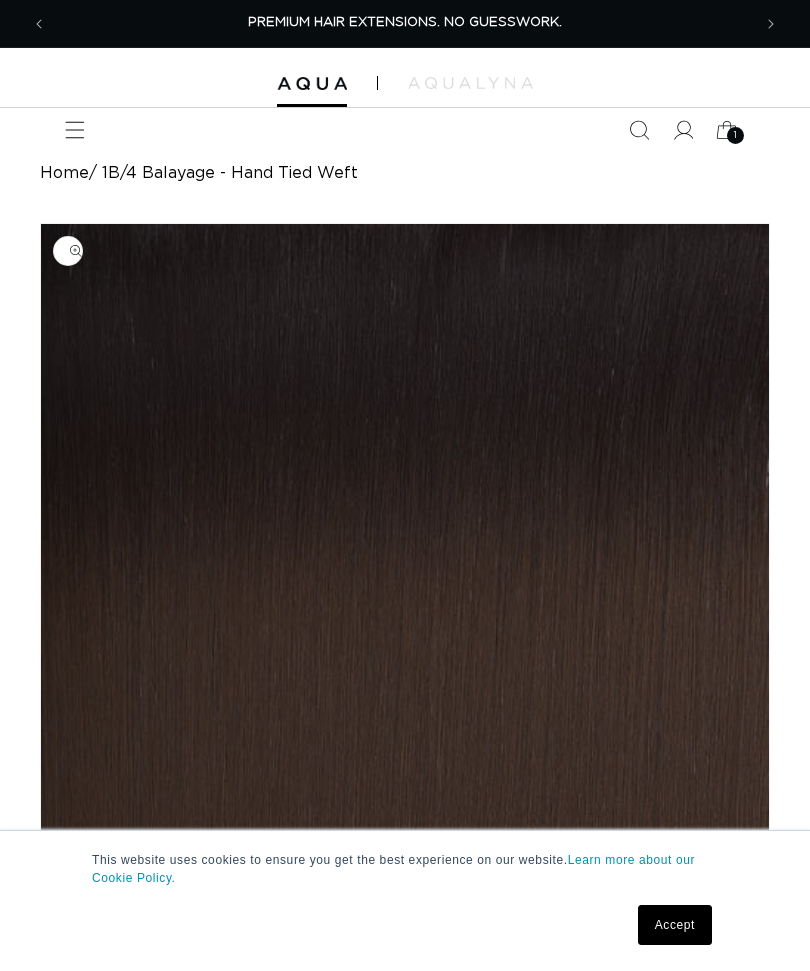 scroll, scrollTop: 0, scrollLeft: 0, axis: both 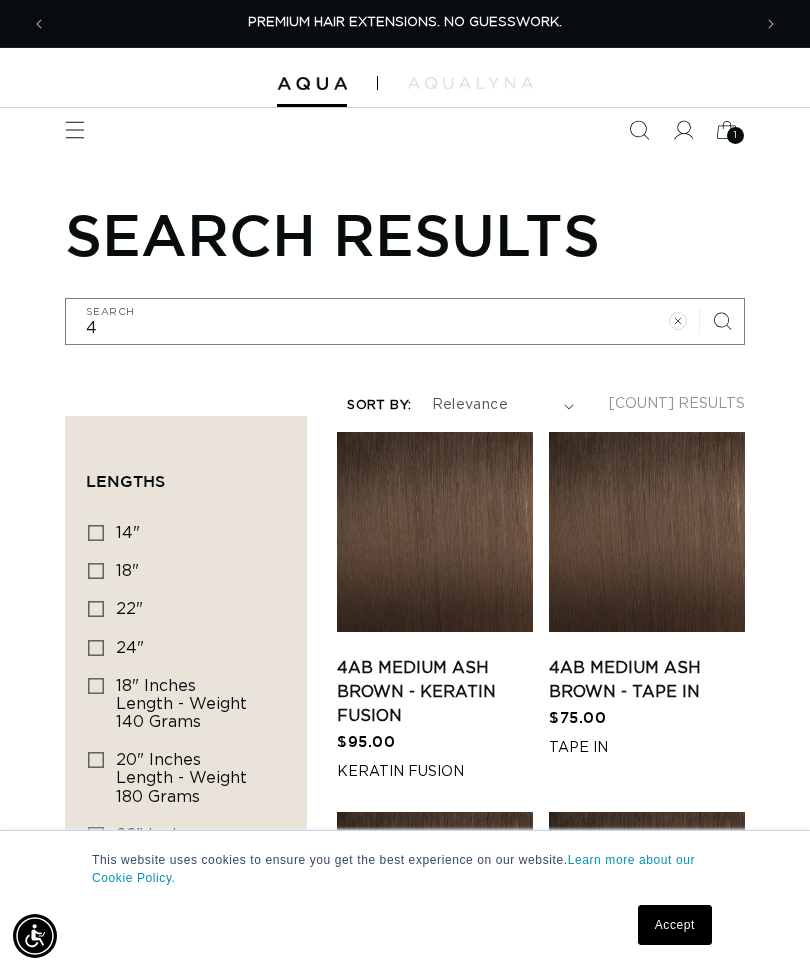 click 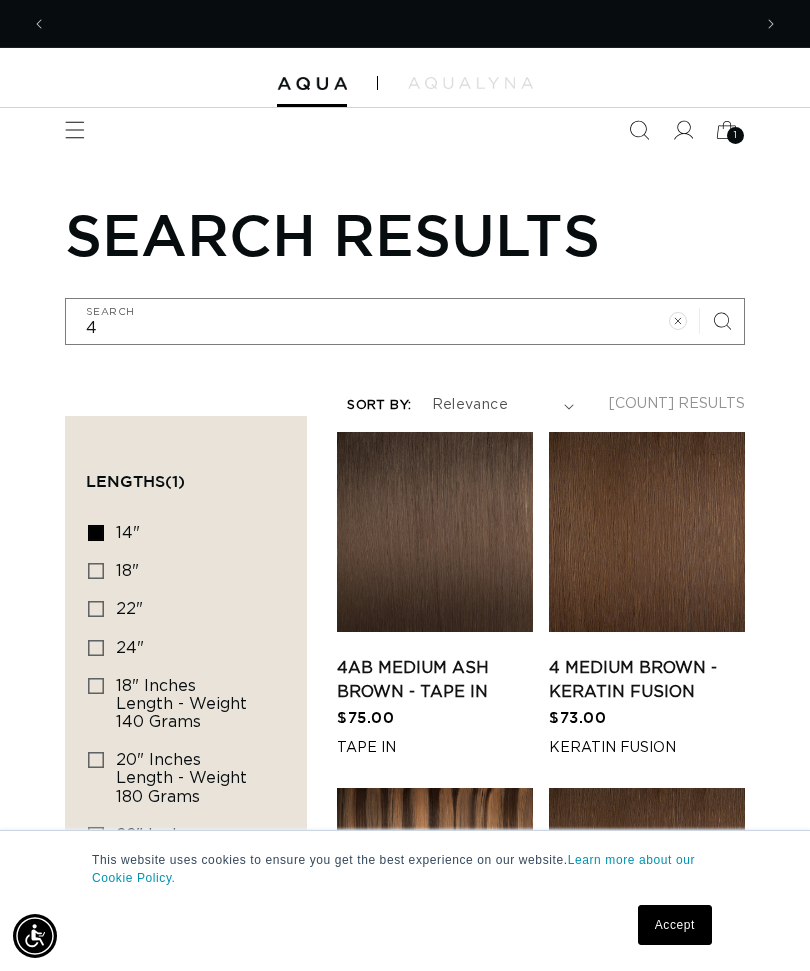 scroll, scrollTop: 0, scrollLeft: 0, axis: both 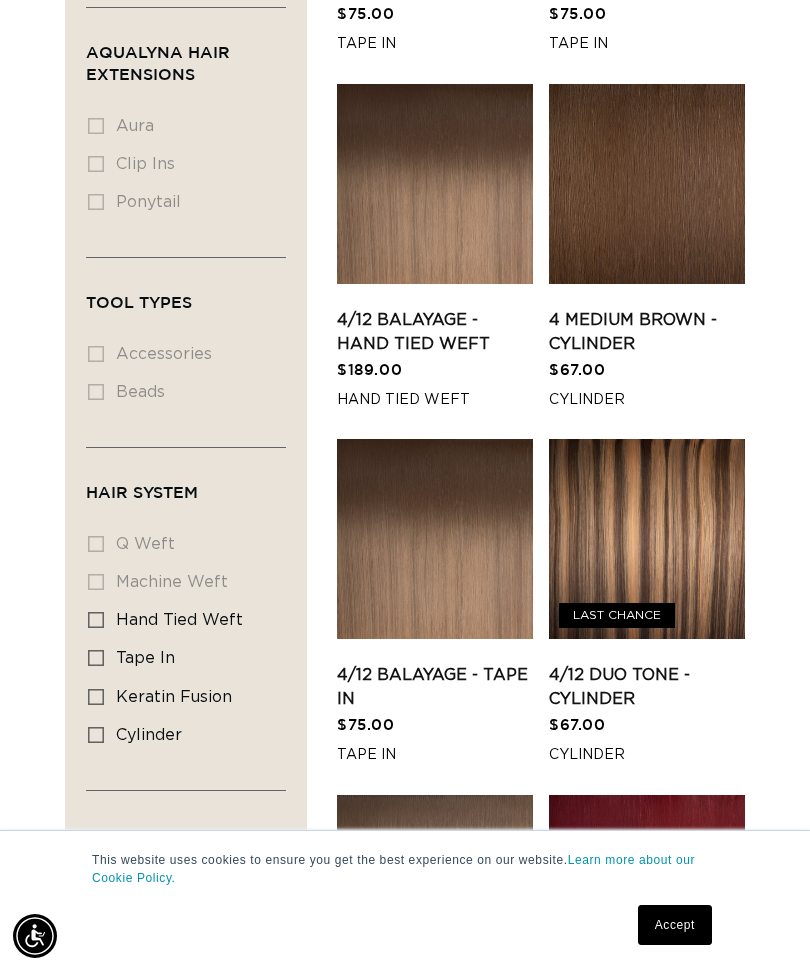 click 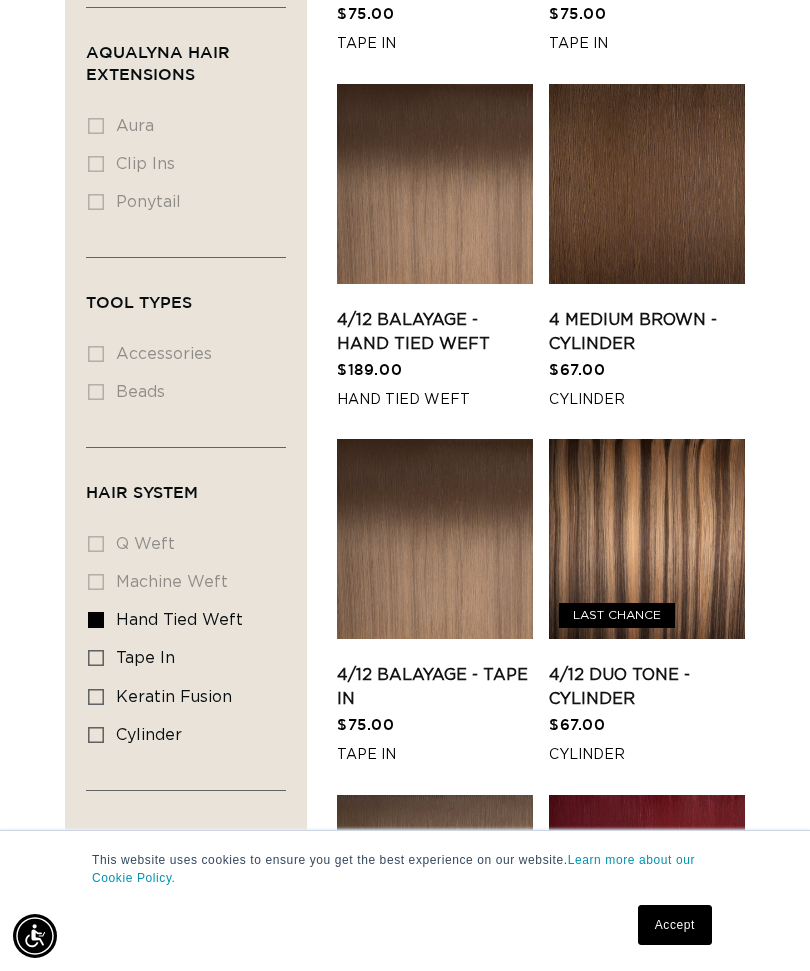 scroll, scrollTop: 0, scrollLeft: 0, axis: both 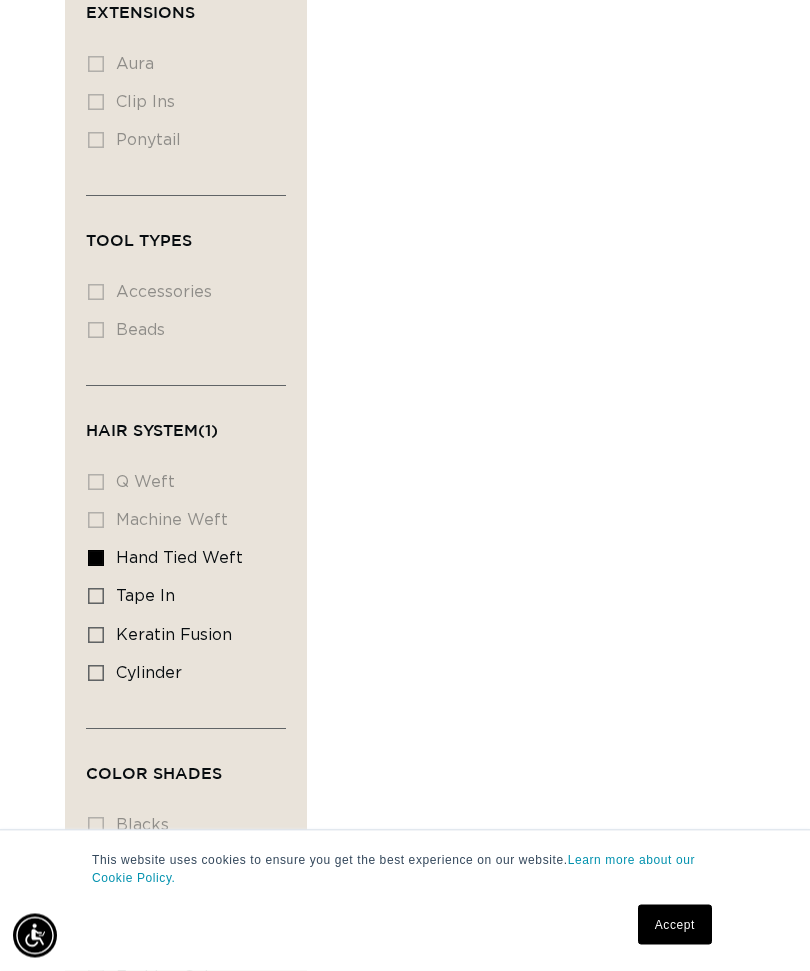 click on "q weft
q weft (0 products)" at bounding box center (180, 484) 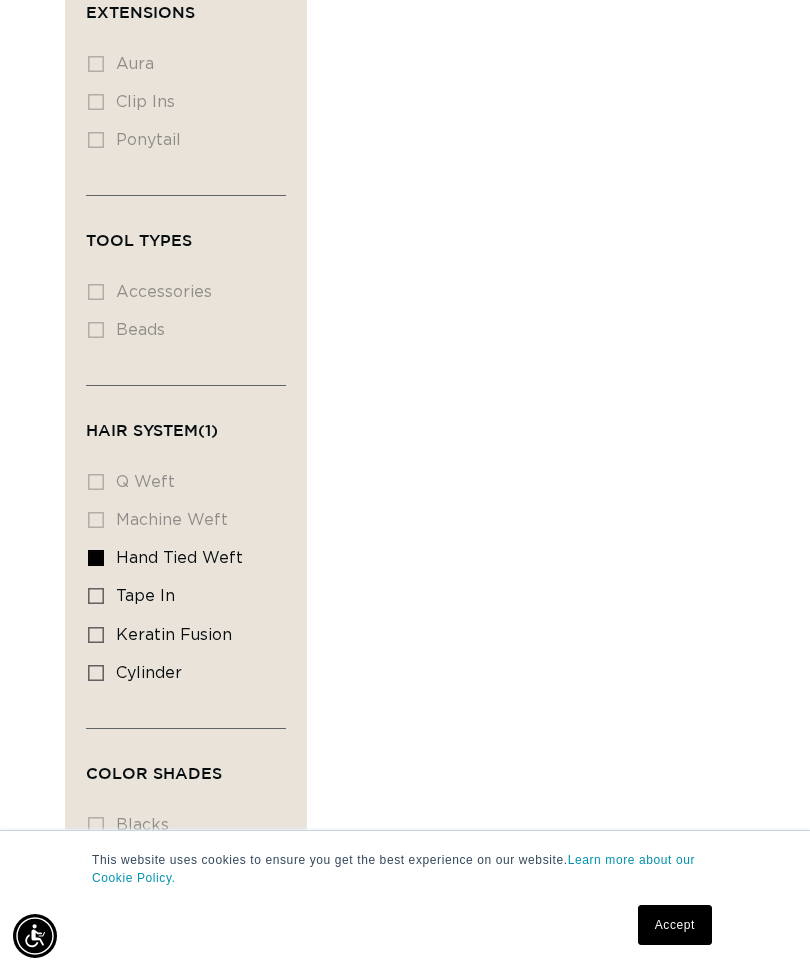 scroll, scrollTop: 0, scrollLeft: 1408, axis: horizontal 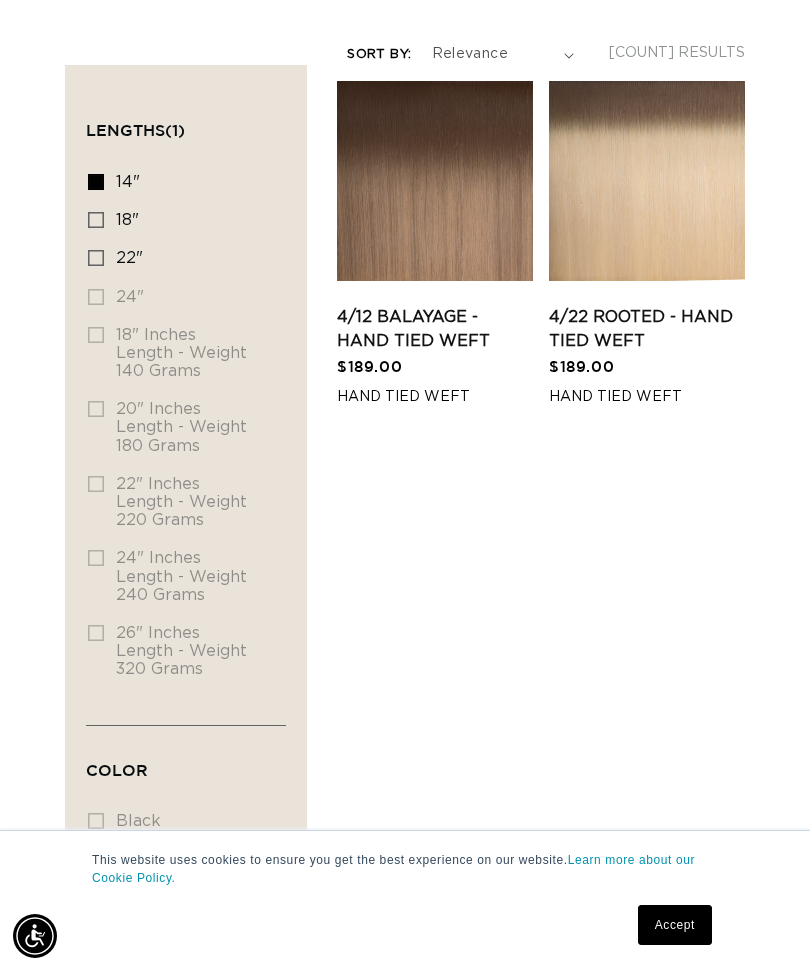 click 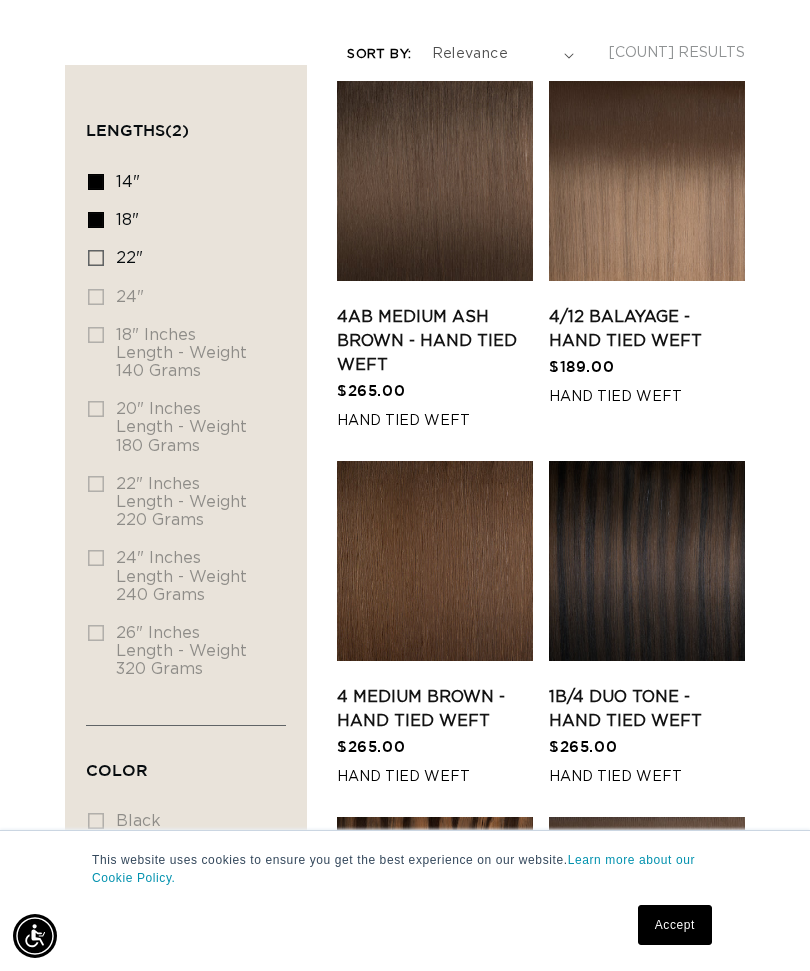 scroll, scrollTop: 0, scrollLeft: 1408, axis: horizontal 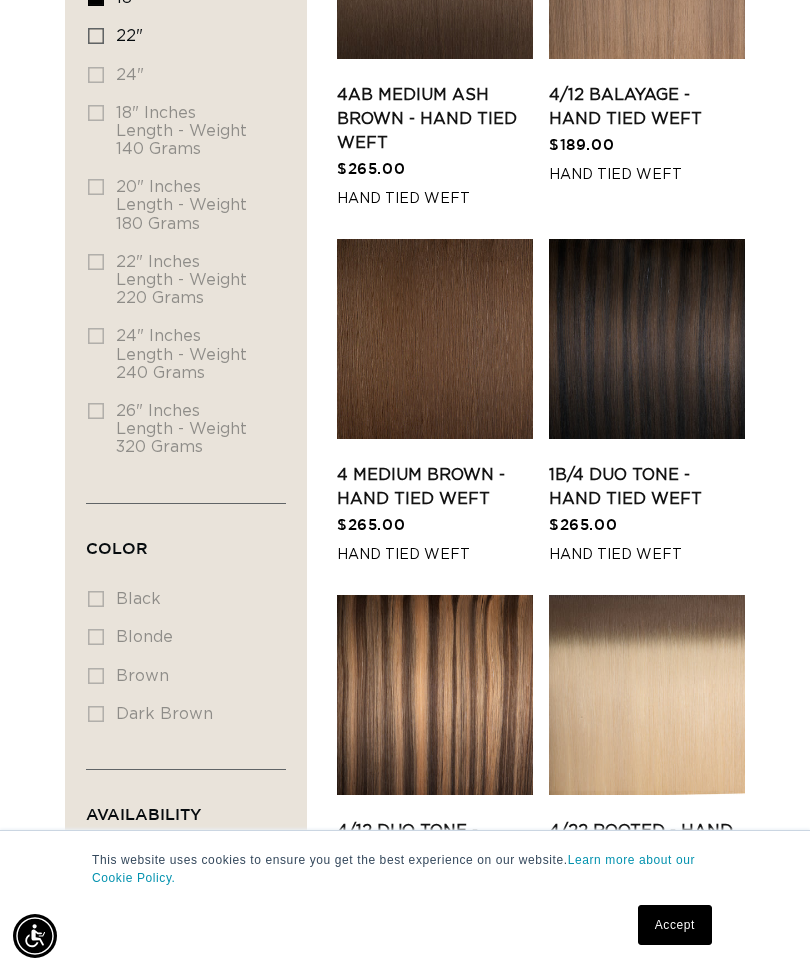 click on "4 Medium Brown - Hand Tied Weft" at bounding box center [435, 487] 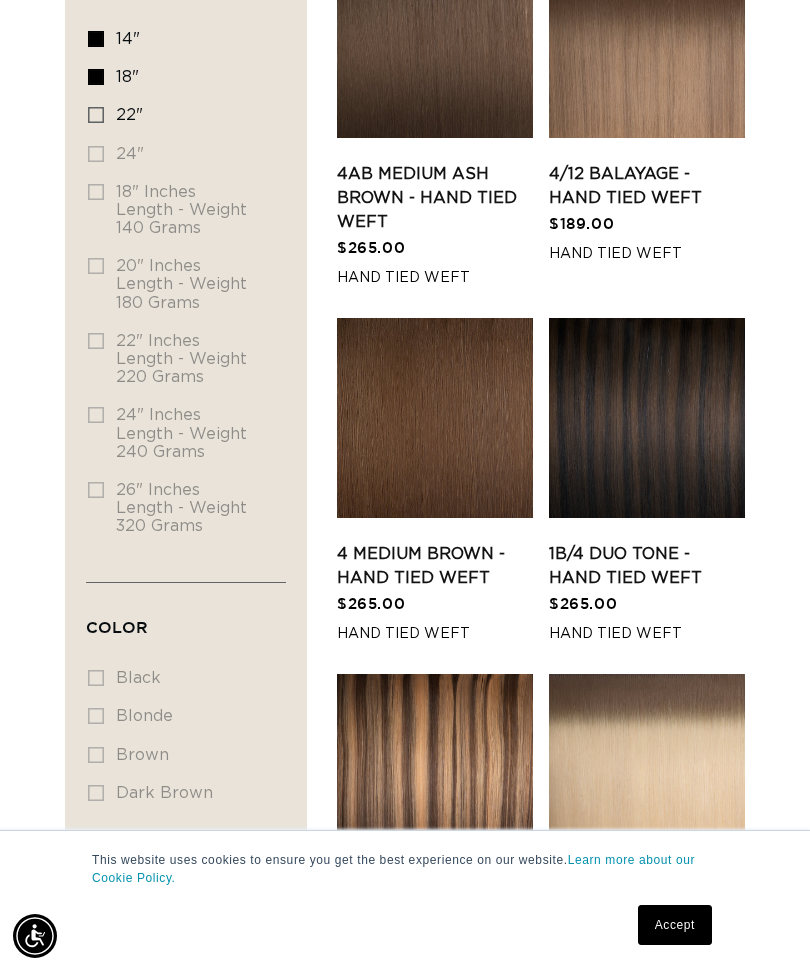 click on "4 Medium Brown - Hand Tied Weft" at bounding box center [435, 566] 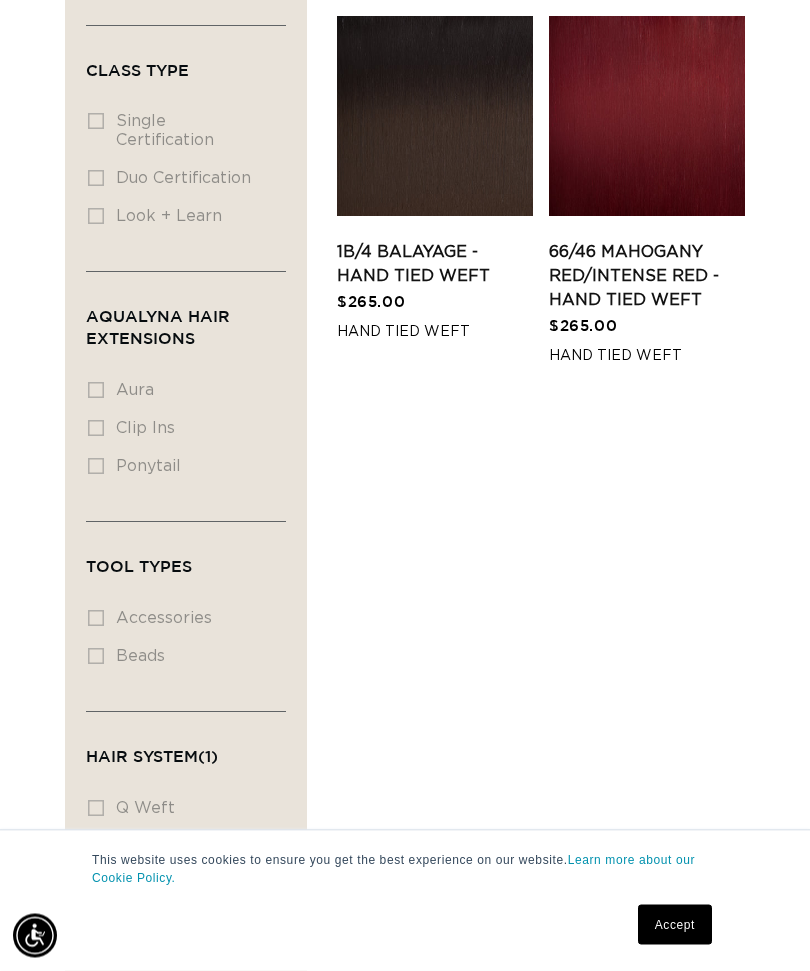 scroll, scrollTop: 1525, scrollLeft: 0, axis: vertical 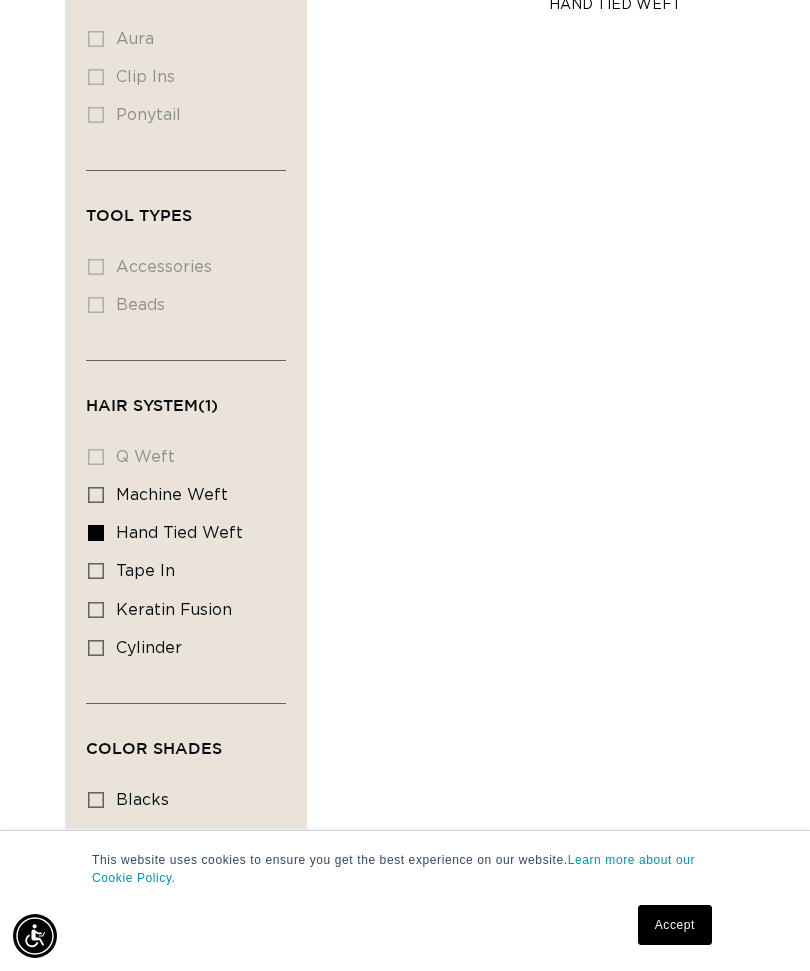 click on "machine weft
machine weft (8 products)" at bounding box center (180, 496) 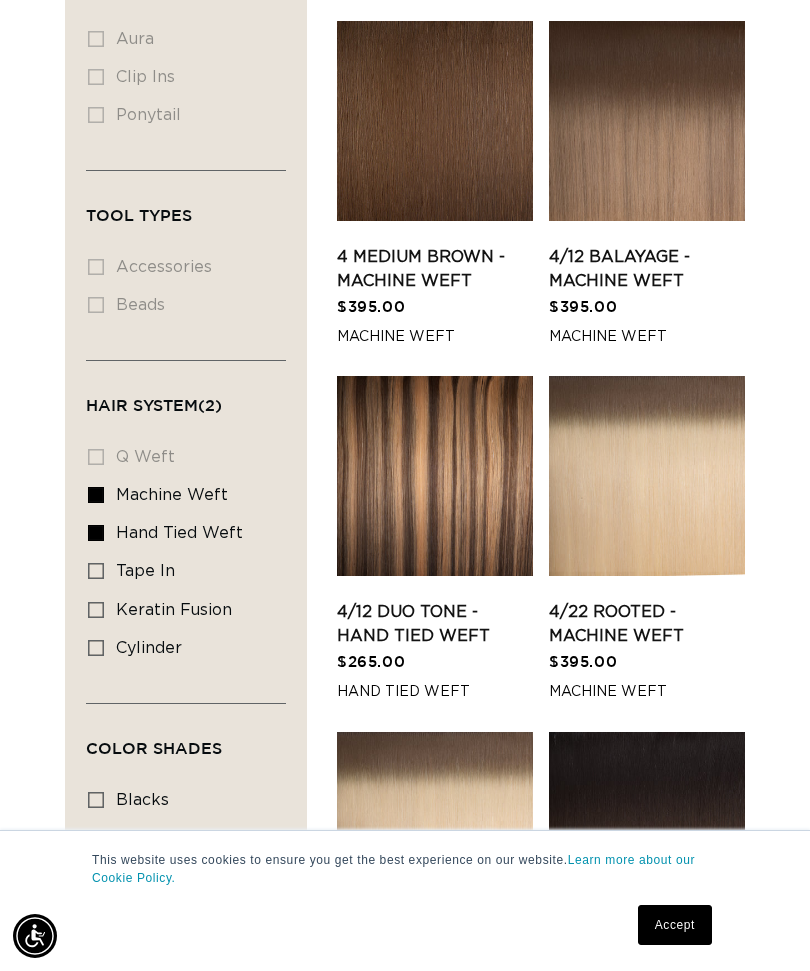 scroll, scrollTop: 0, scrollLeft: 1408, axis: horizontal 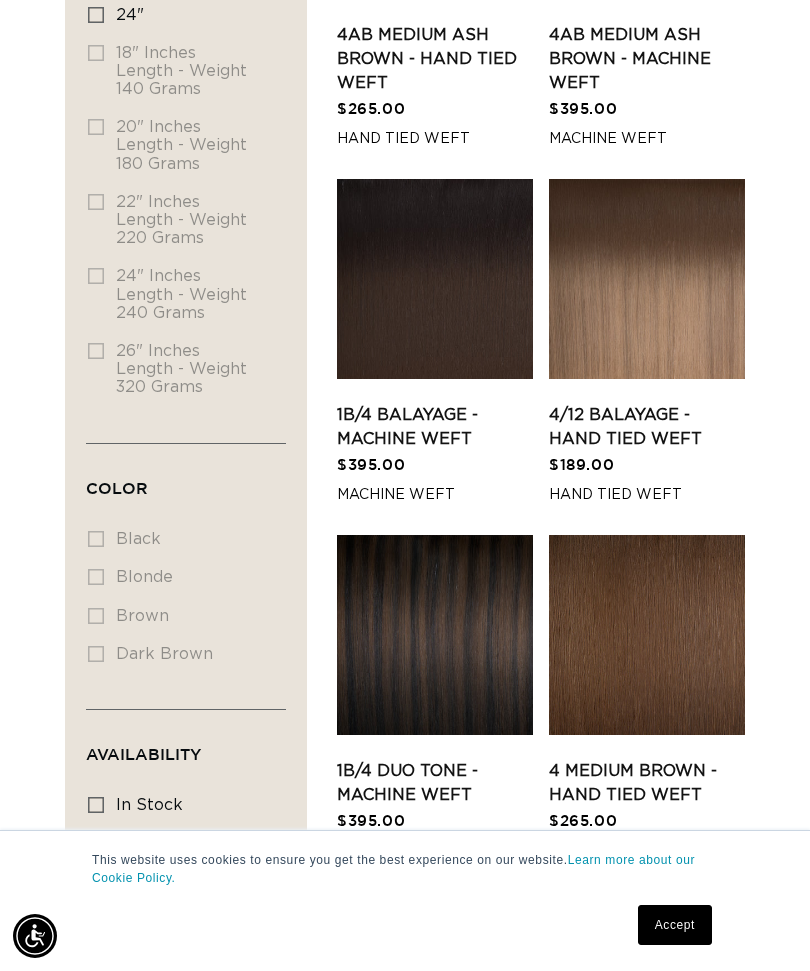 click on "1B/4 Balayage - Machine Weft" at bounding box center [435, 427] 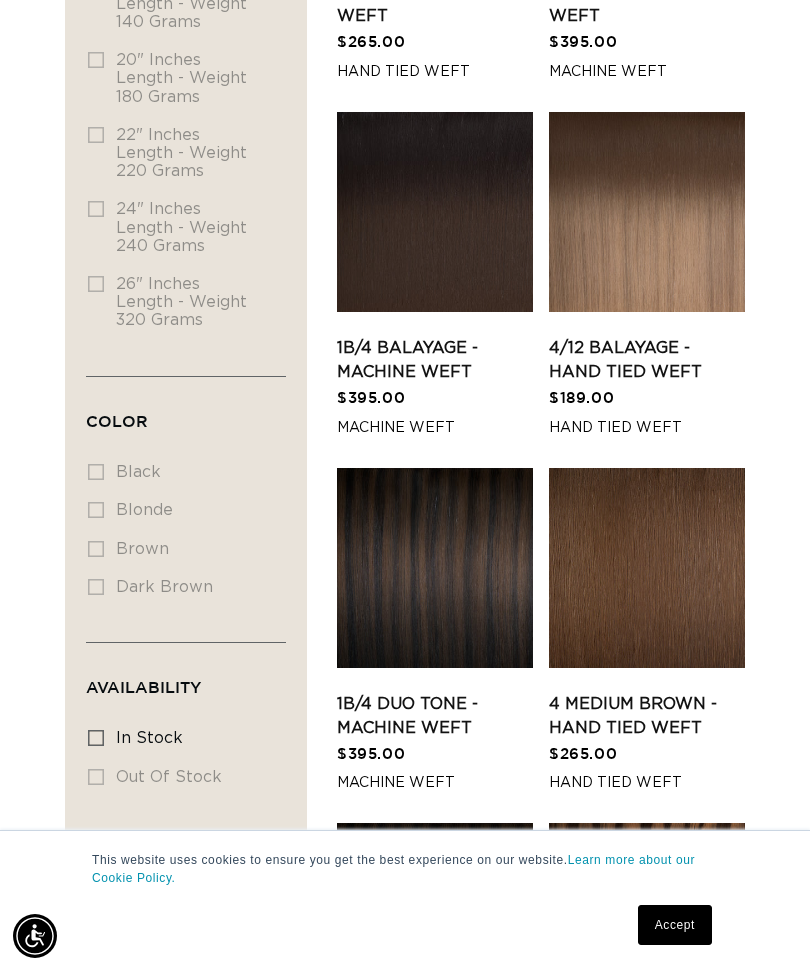 scroll, scrollTop: 0, scrollLeft: 1408, axis: horizontal 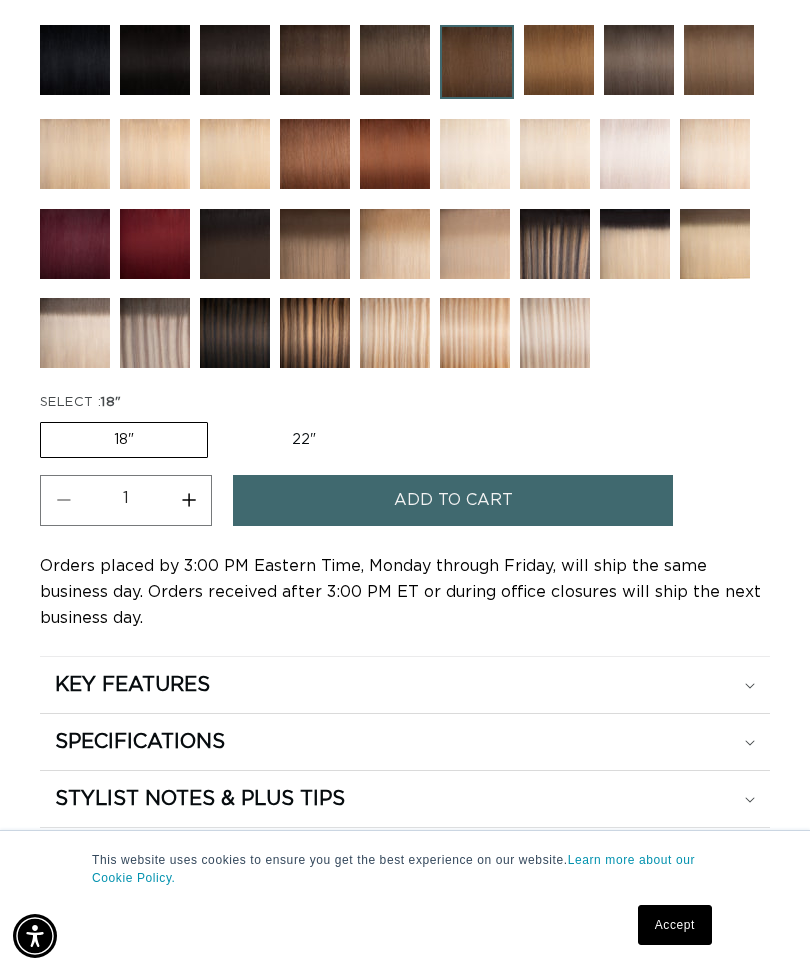 click on "Add to cart" at bounding box center (453, 500) 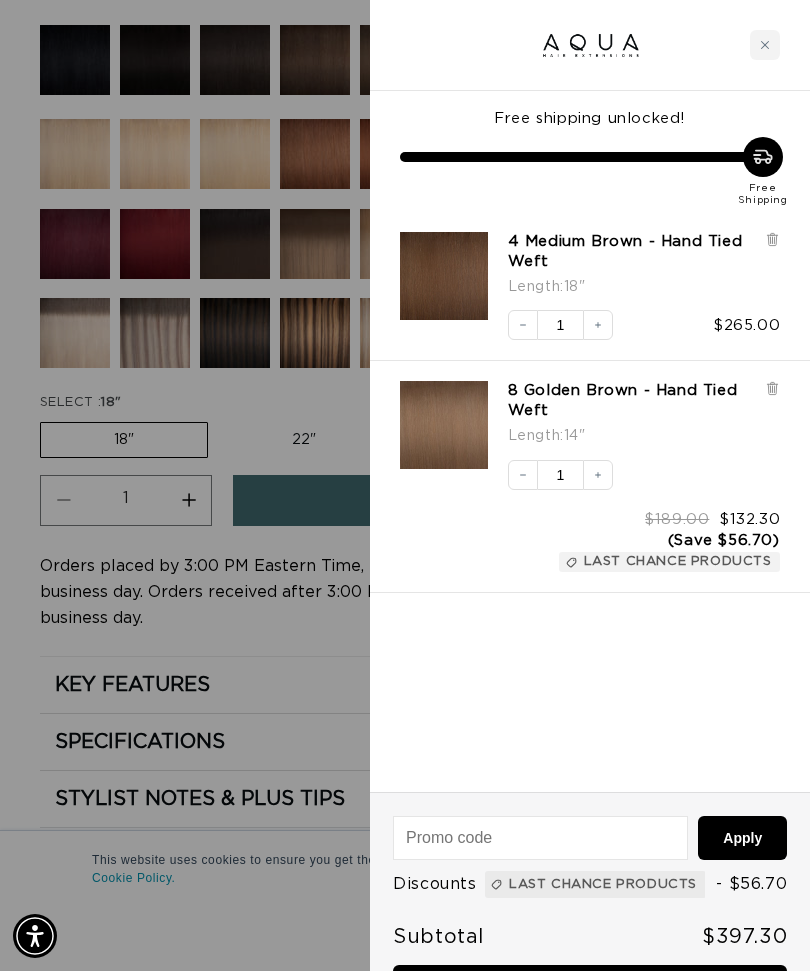 scroll, scrollTop: 0, scrollLeft: 704, axis: horizontal 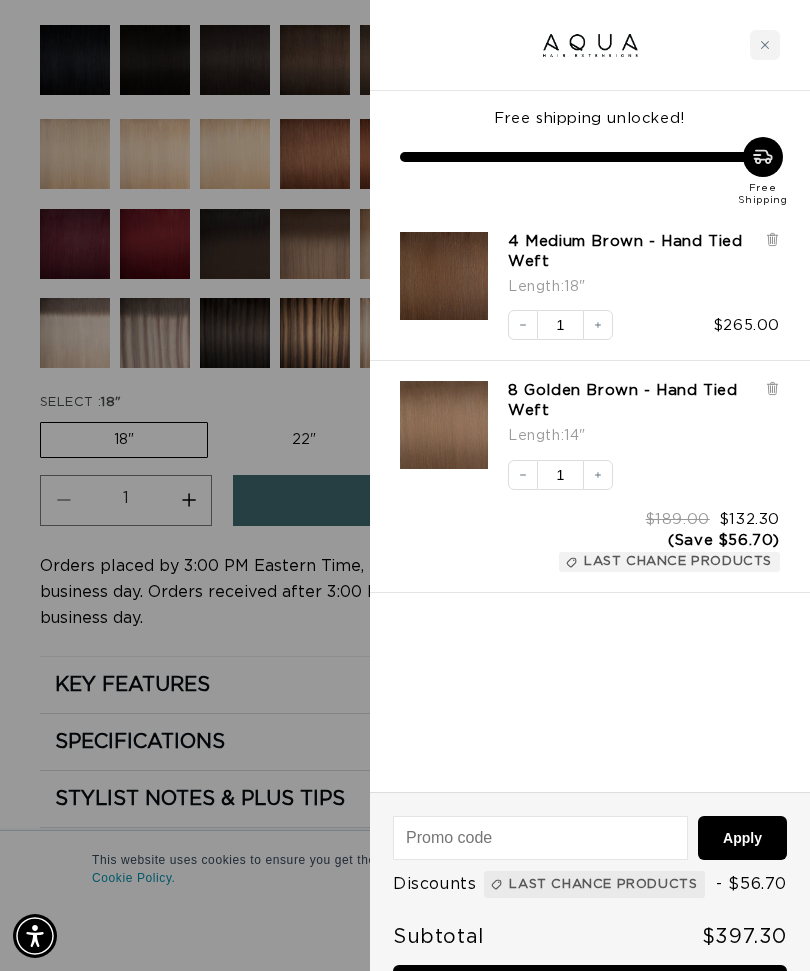 click 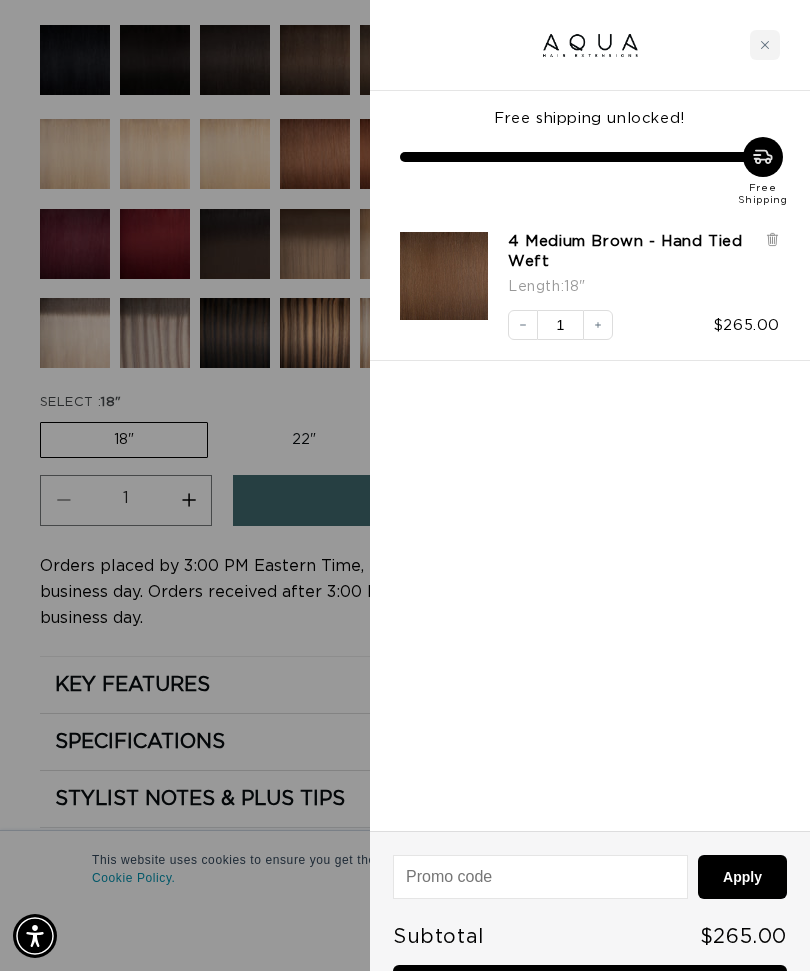 scroll, scrollTop: 0, scrollLeft: 1408, axis: horizontal 